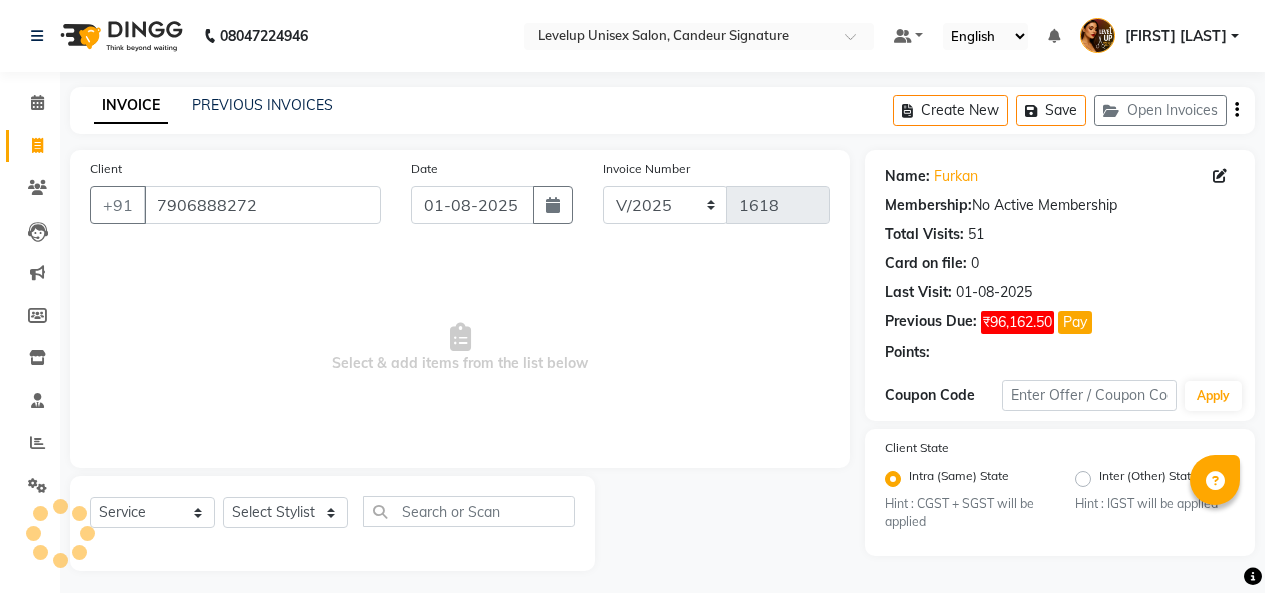 select on "7681" 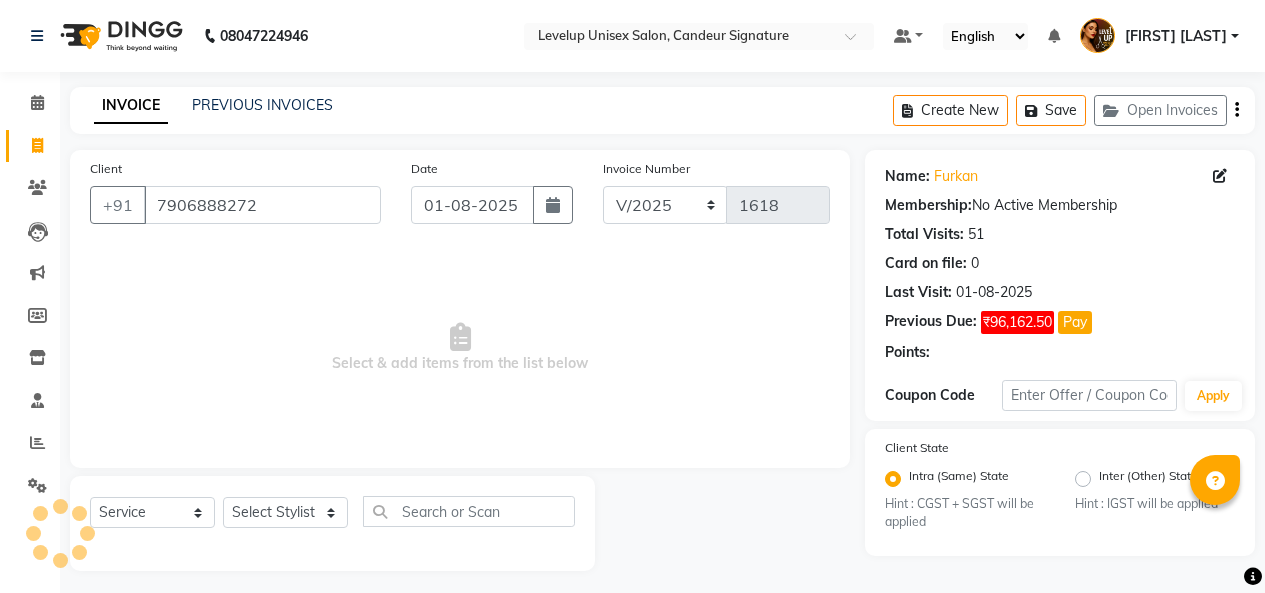 select on "service" 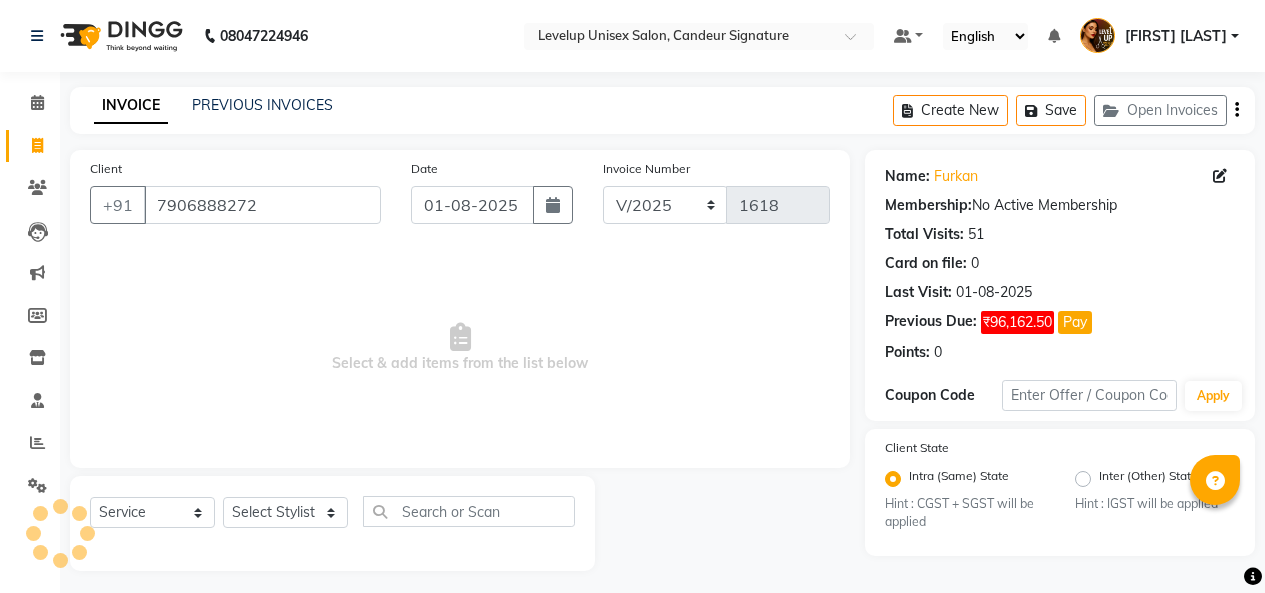 scroll, scrollTop: 7, scrollLeft: 0, axis: vertical 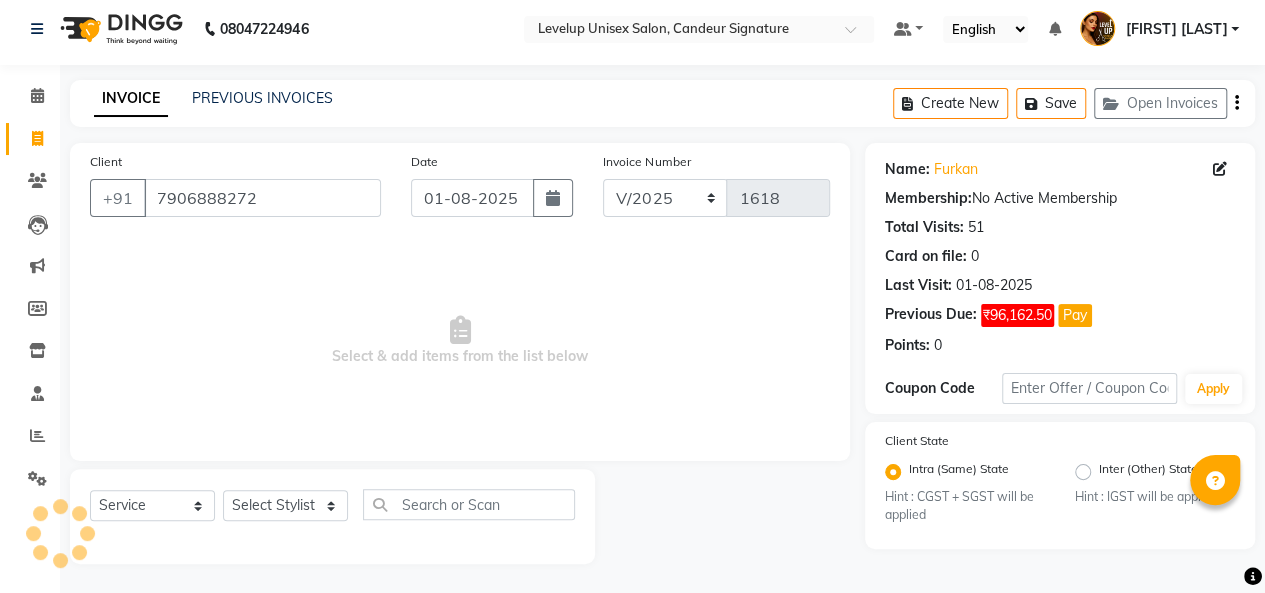 select on "85030" 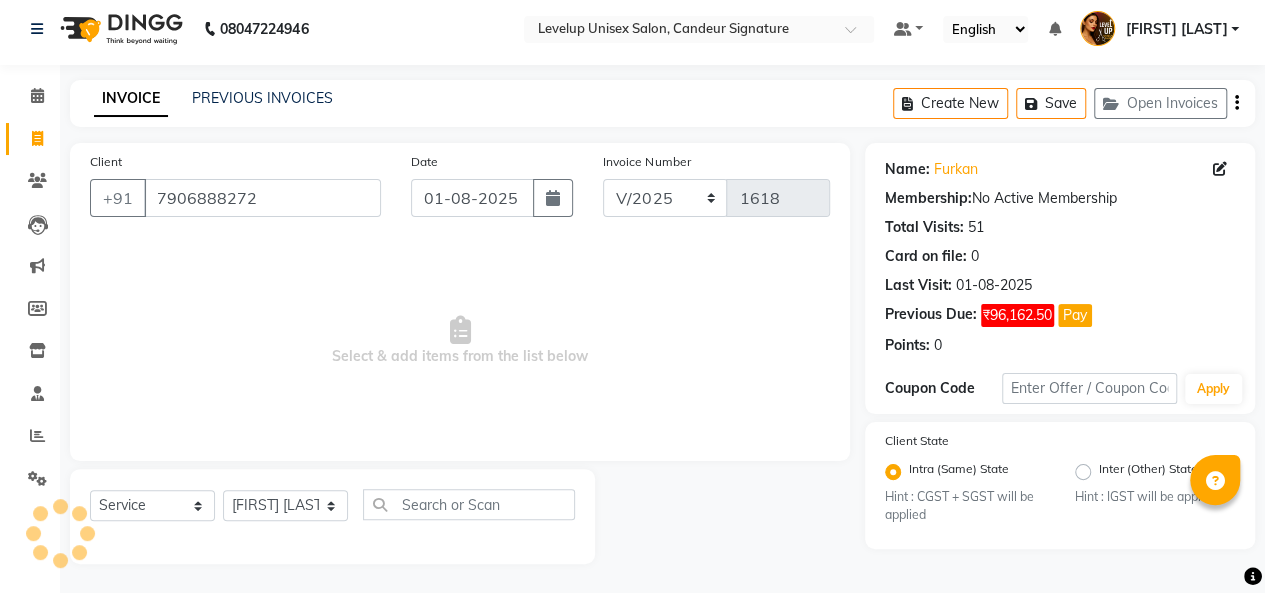 click on "Select Stylist Aadil  [FIRST] Arman  [FIRST] Ahmad  Muskan [FIRST]   Ritesh  Roshni  [FIRST] [LAST] Sanjana    Shadab Sneha Vikash" 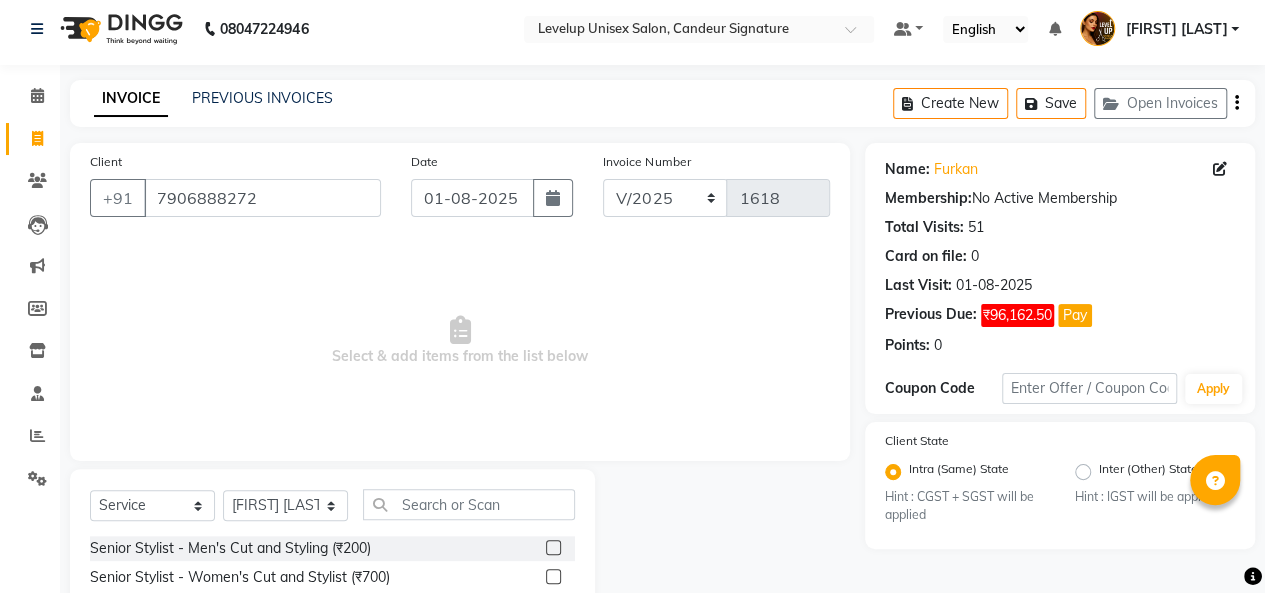 scroll, scrollTop: 207, scrollLeft: 0, axis: vertical 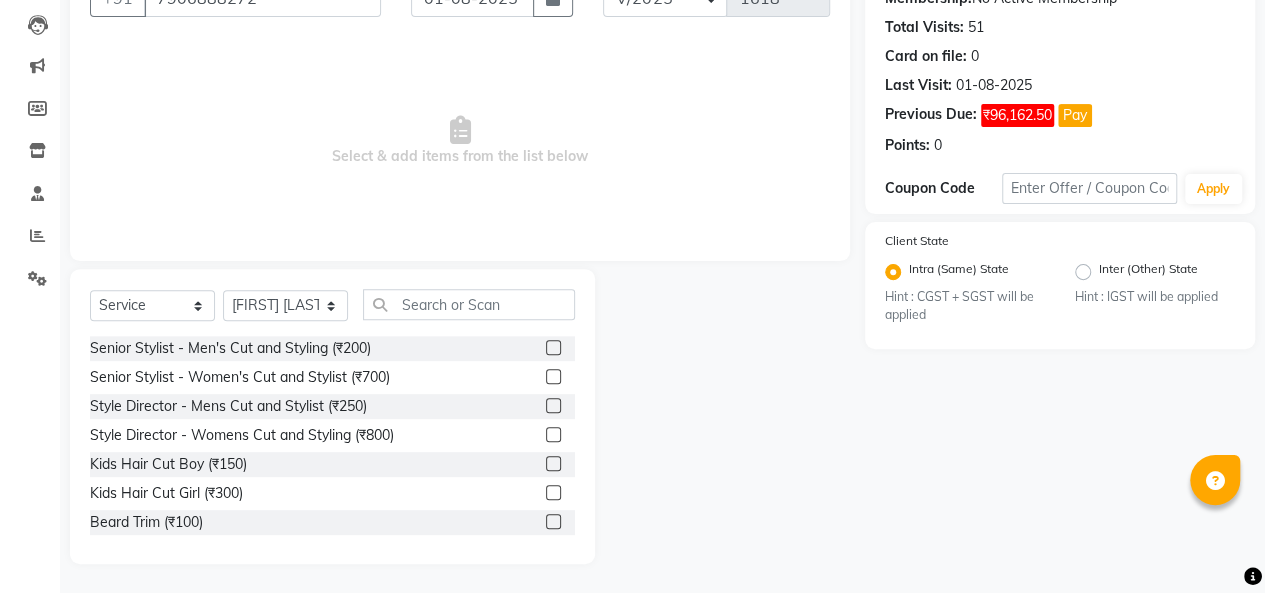 click 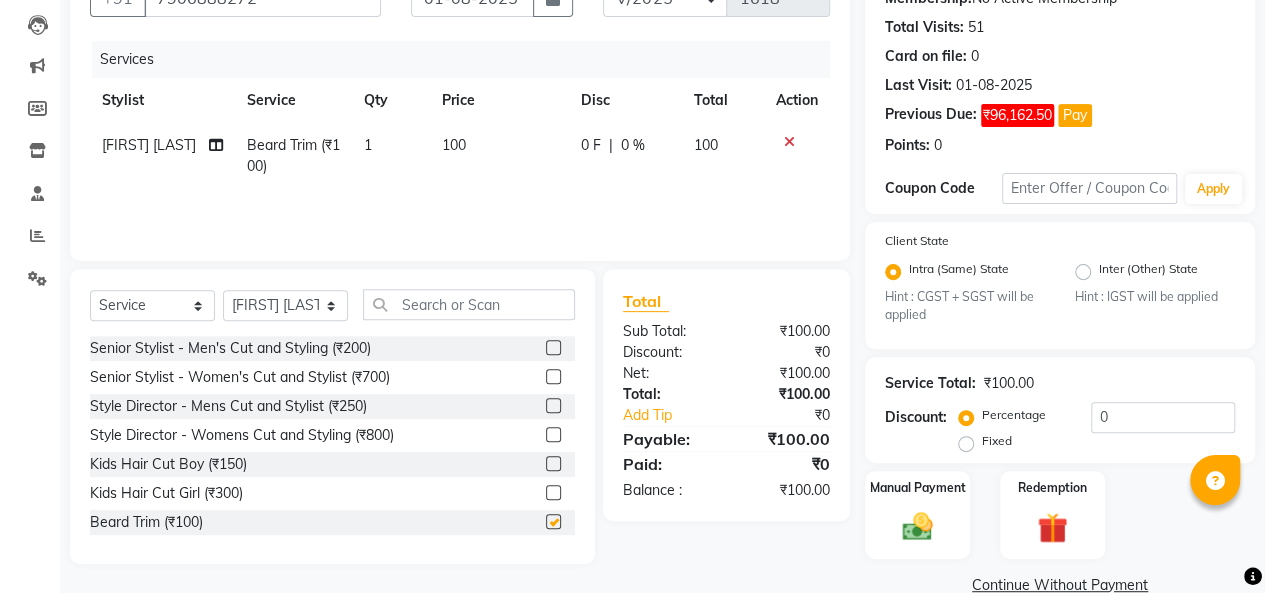 checkbox on "false" 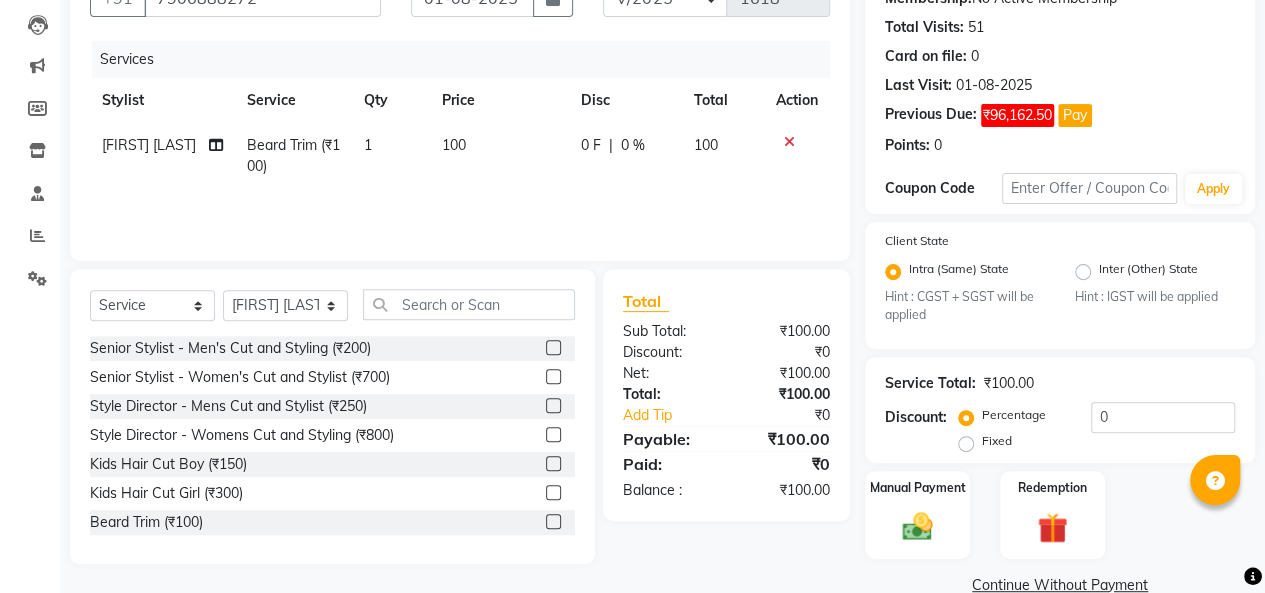 click on "Continue Without Payment" 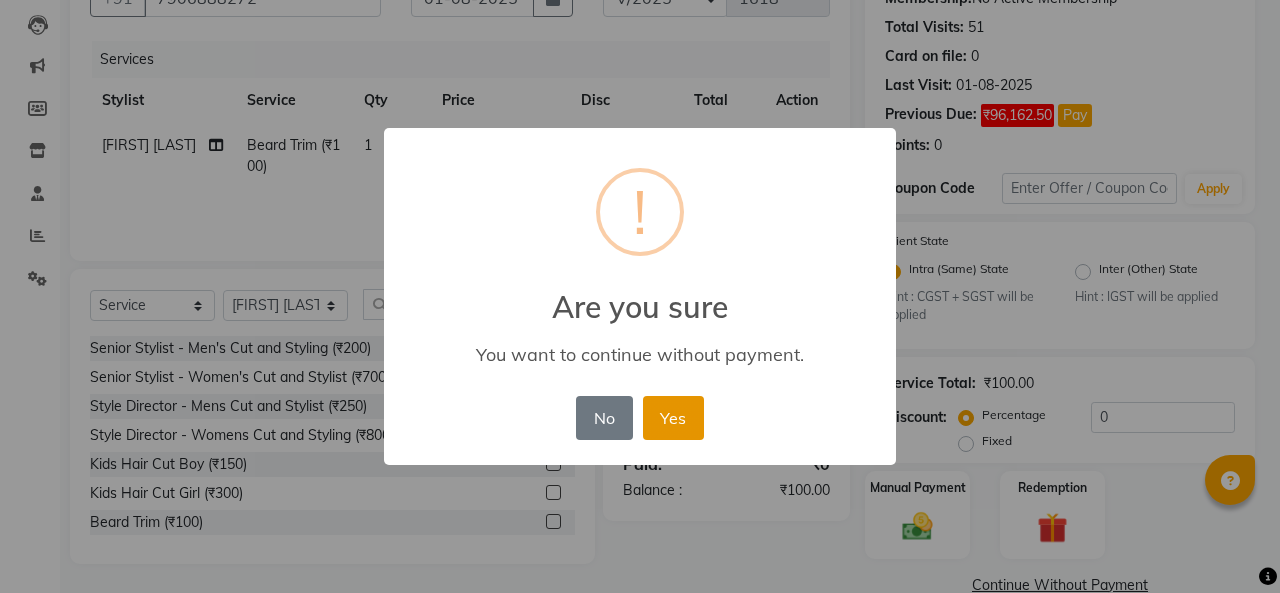 click on "Yes" at bounding box center (673, 418) 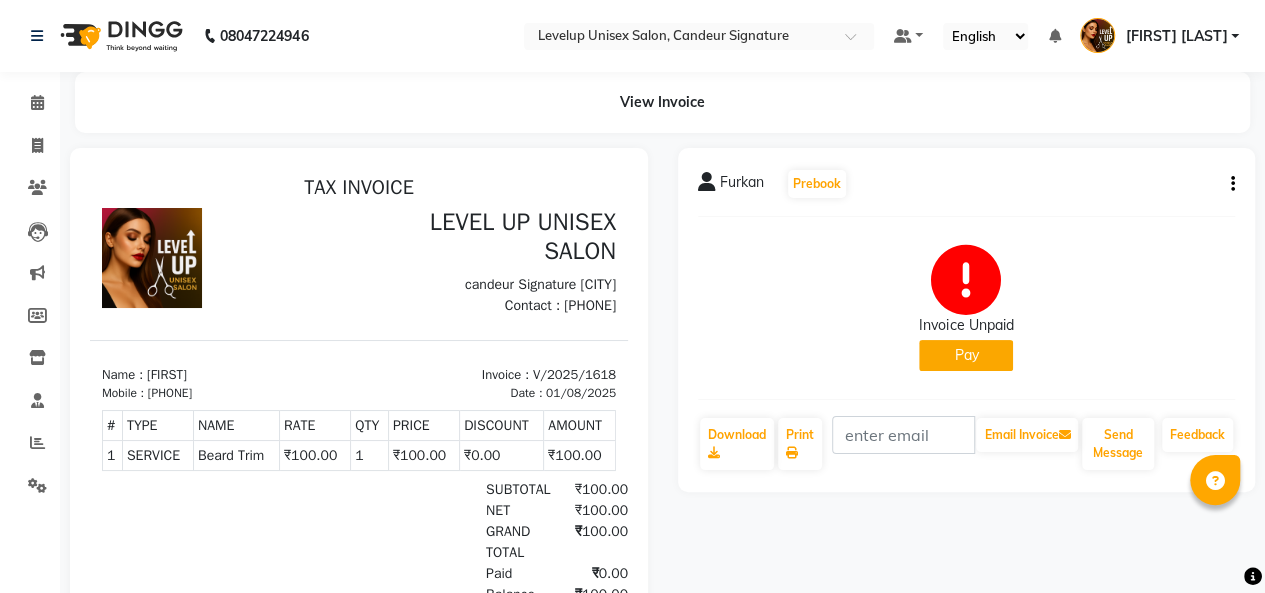scroll, scrollTop: 142, scrollLeft: 0, axis: vertical 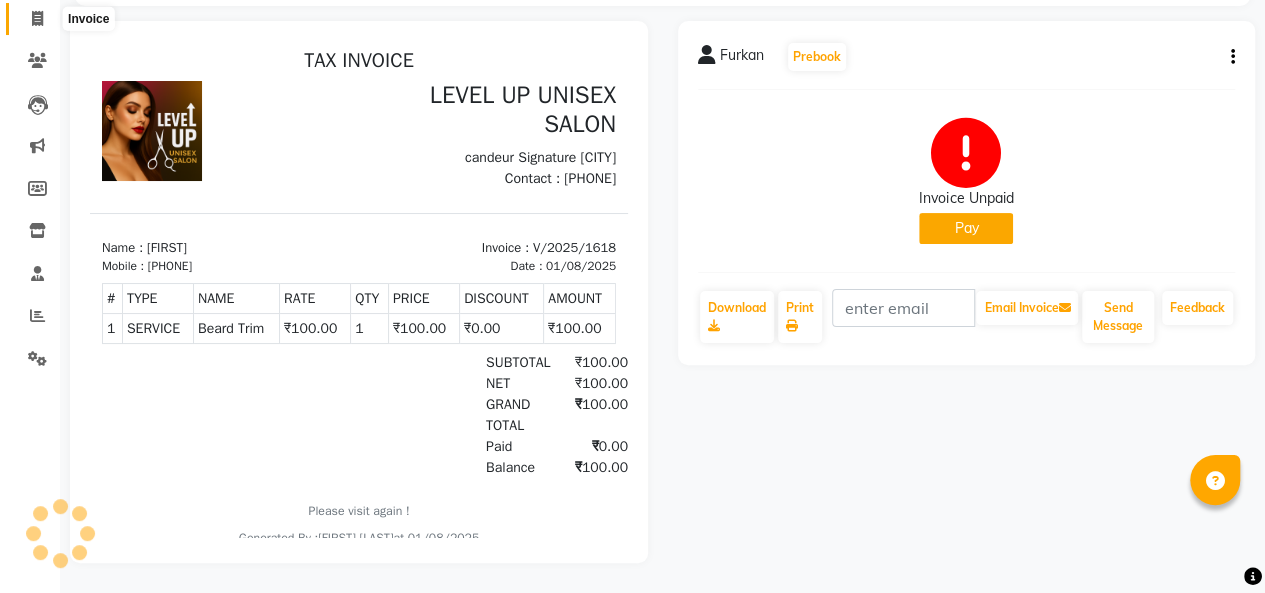 click 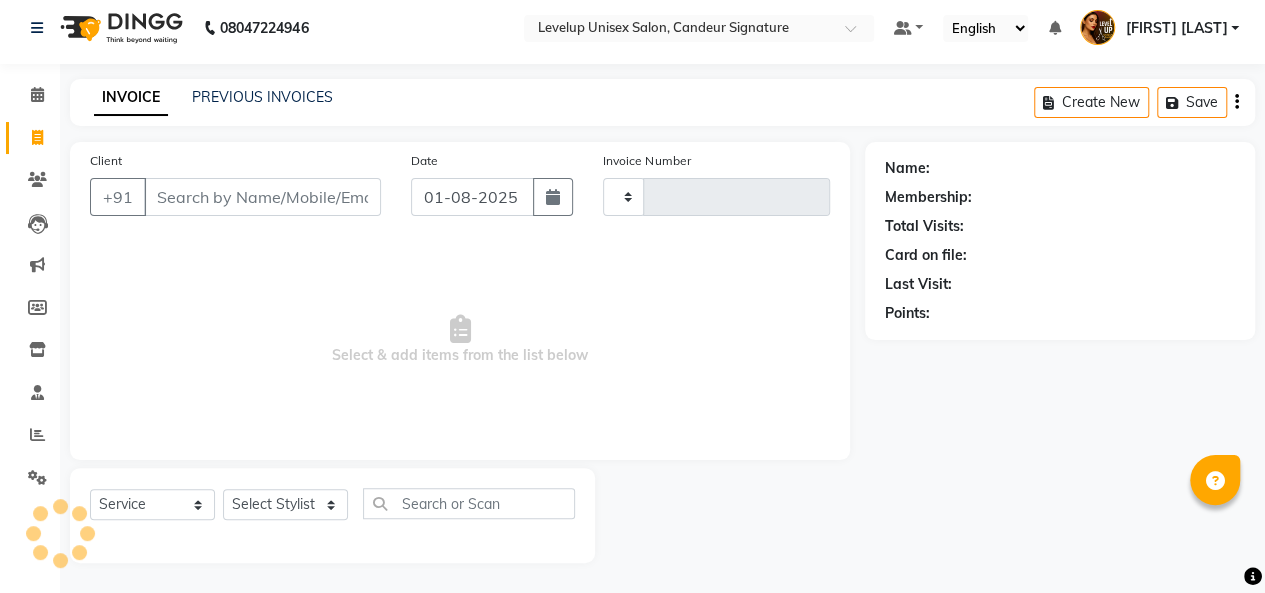 scroll, scrollTop: 7, scrollLeft: 0, axis: vertical 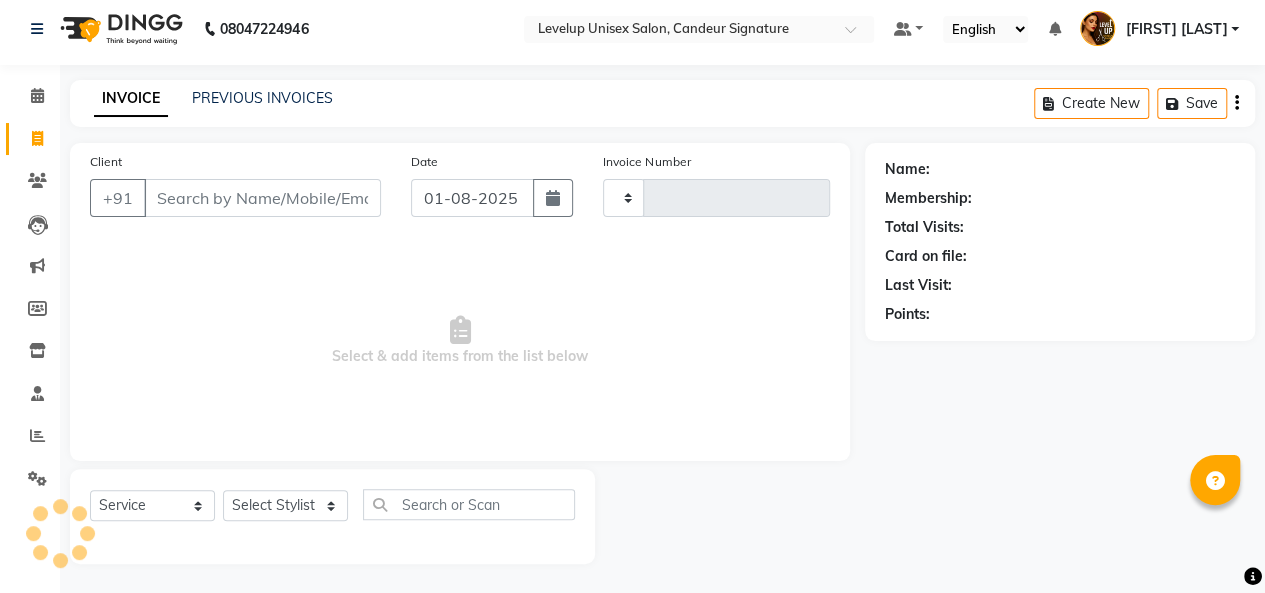 click on "Client" at bounding box center [262, 198] 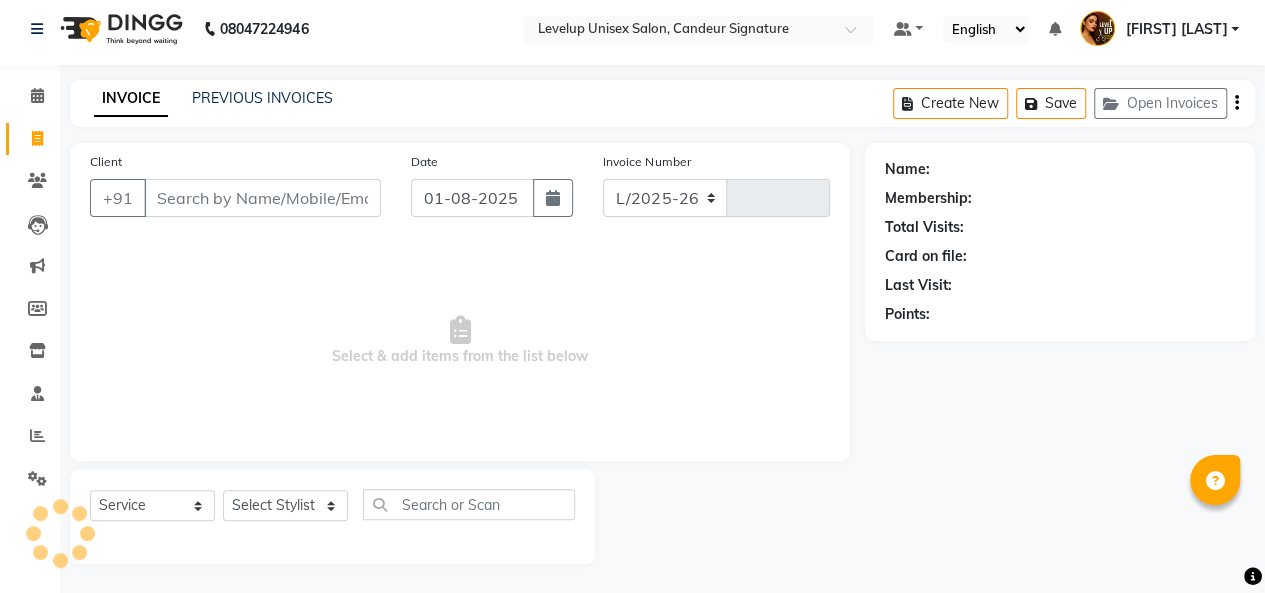 select on "7681" 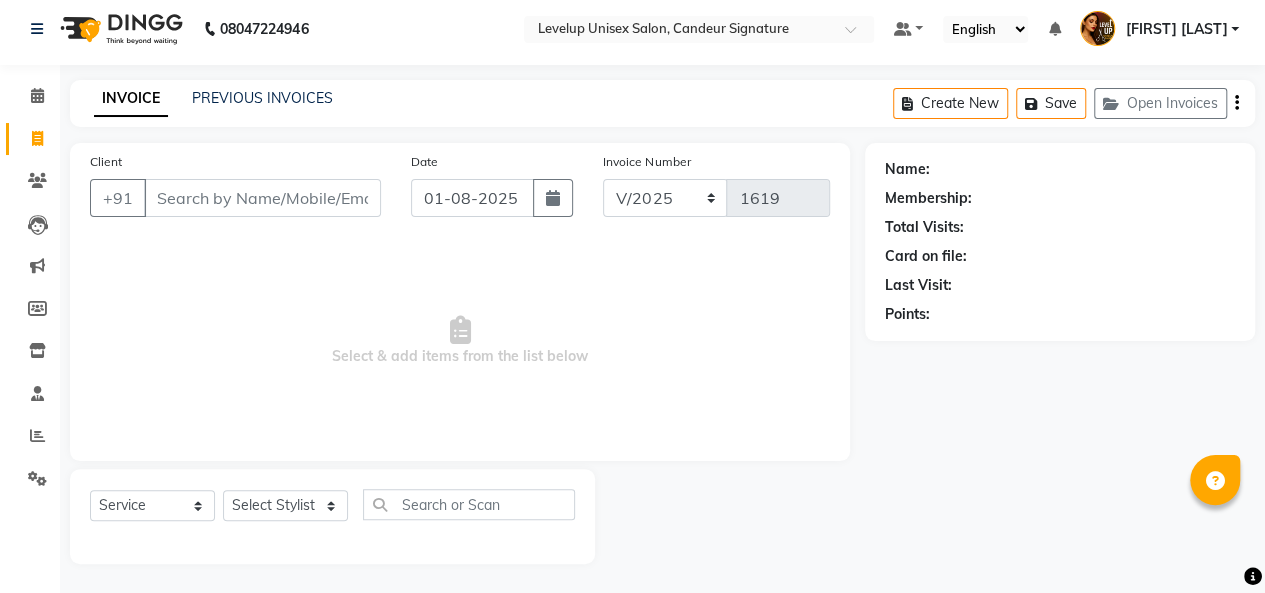 click on "Client" at bounding box center (262, 198) 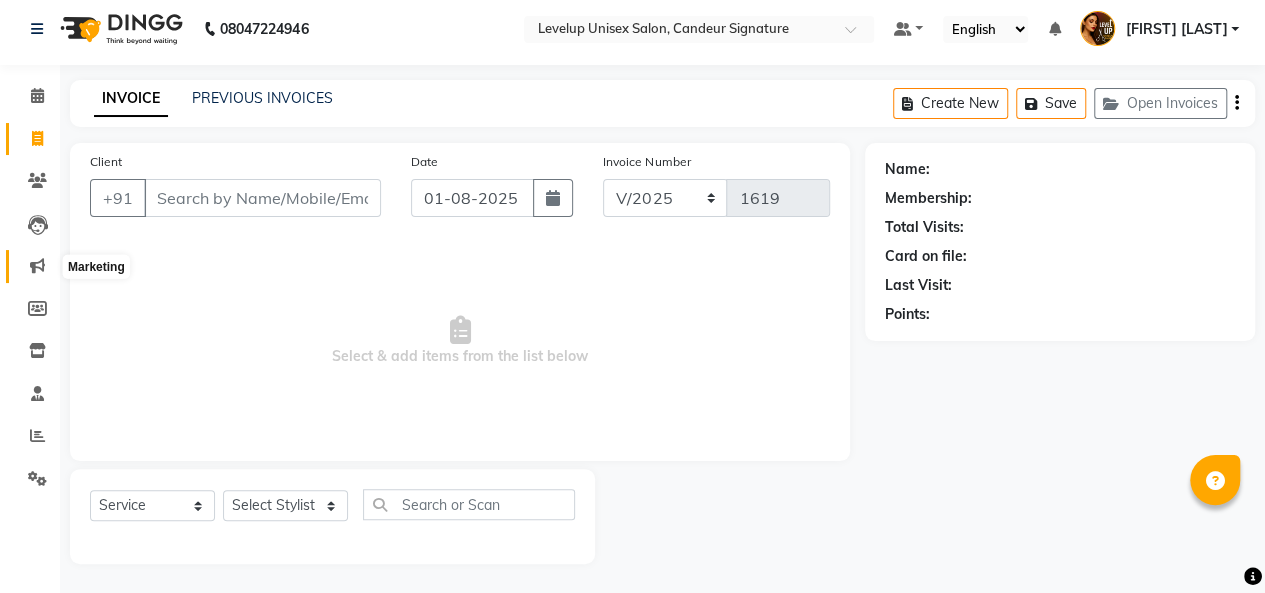 click 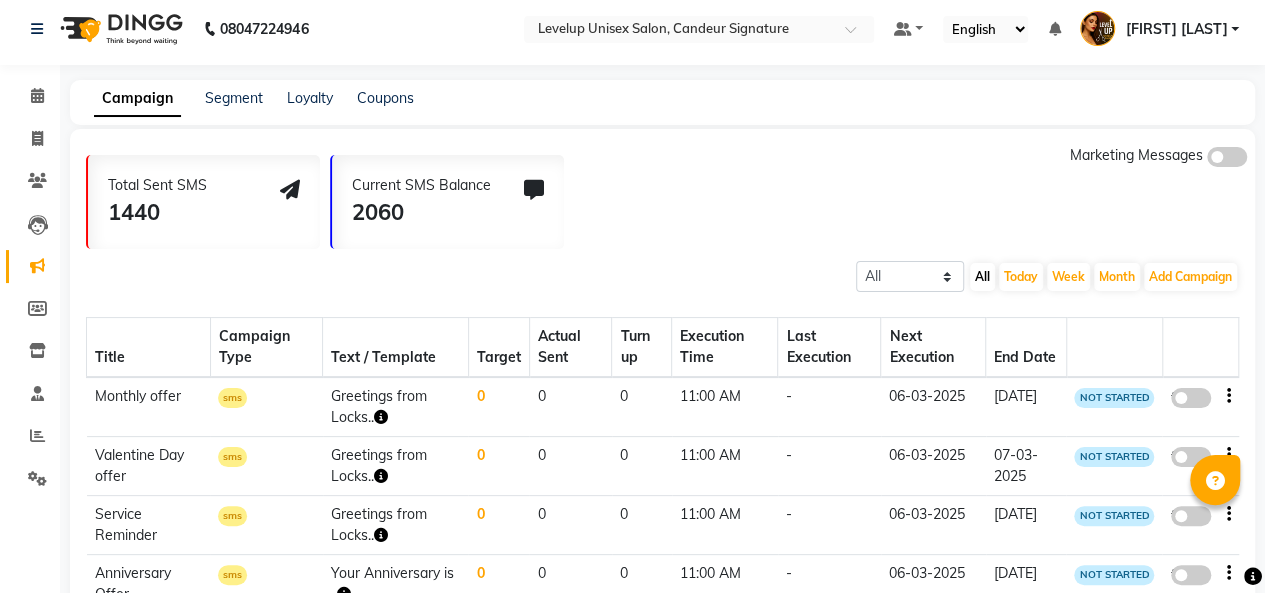 click 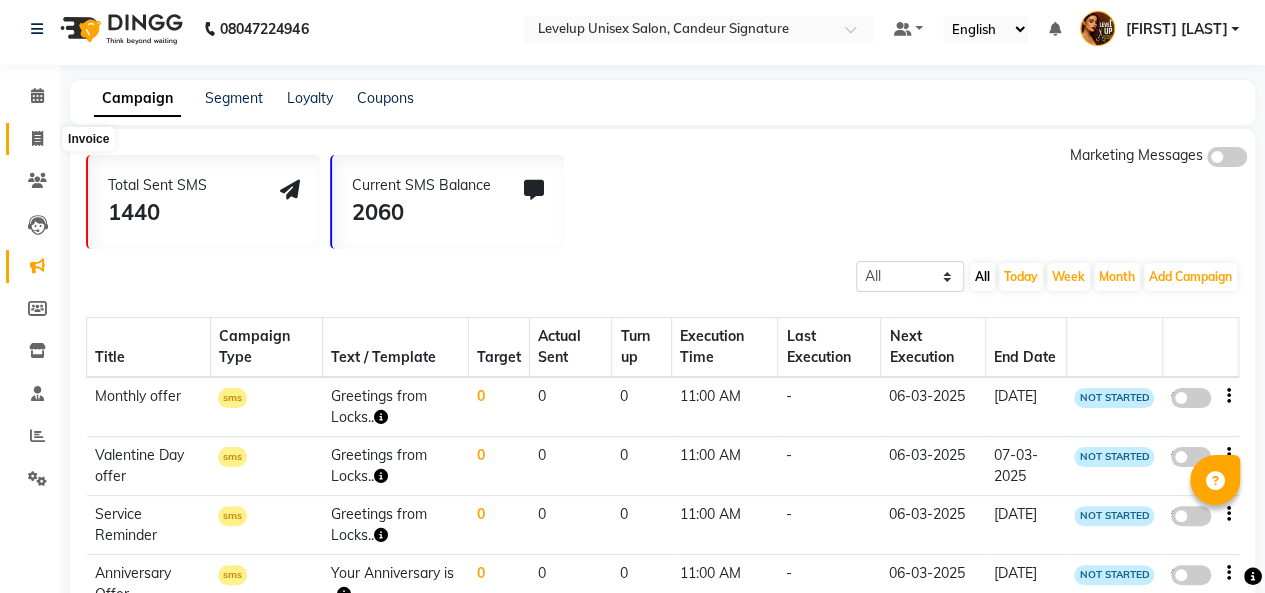 click 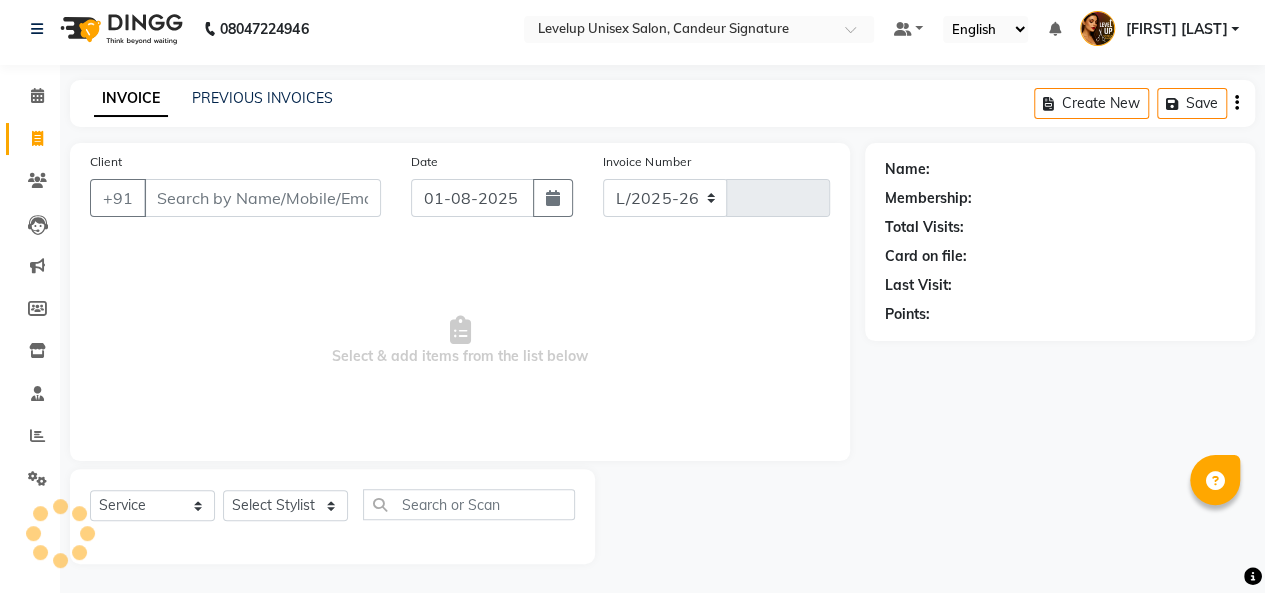 select on "7681" 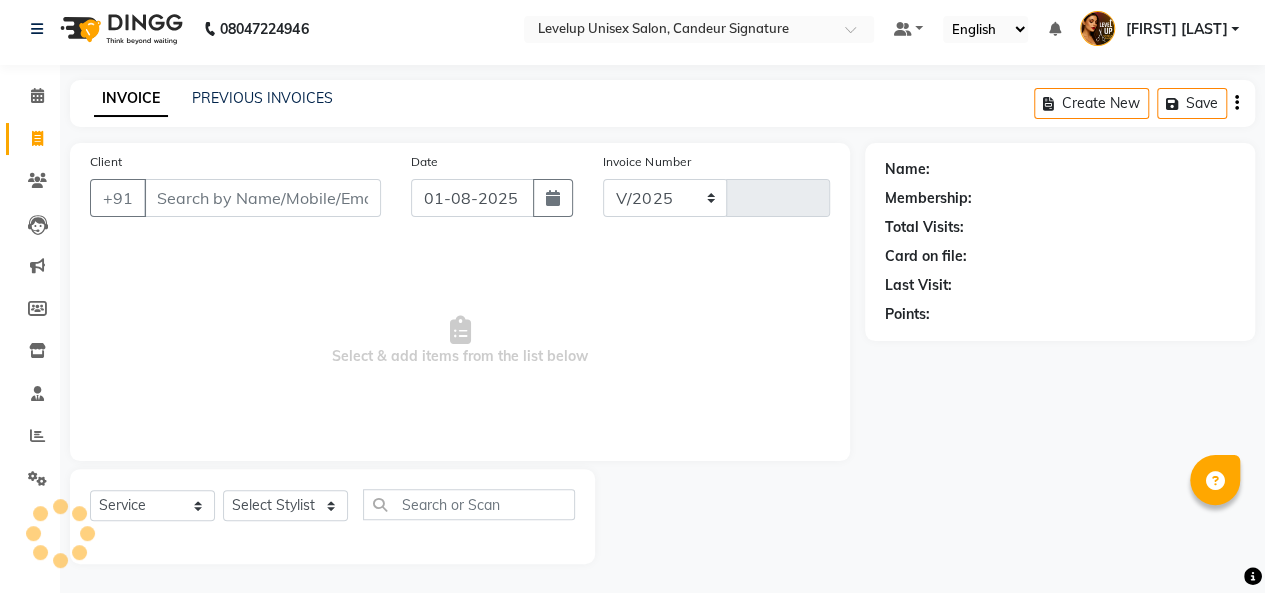 type on "1619" 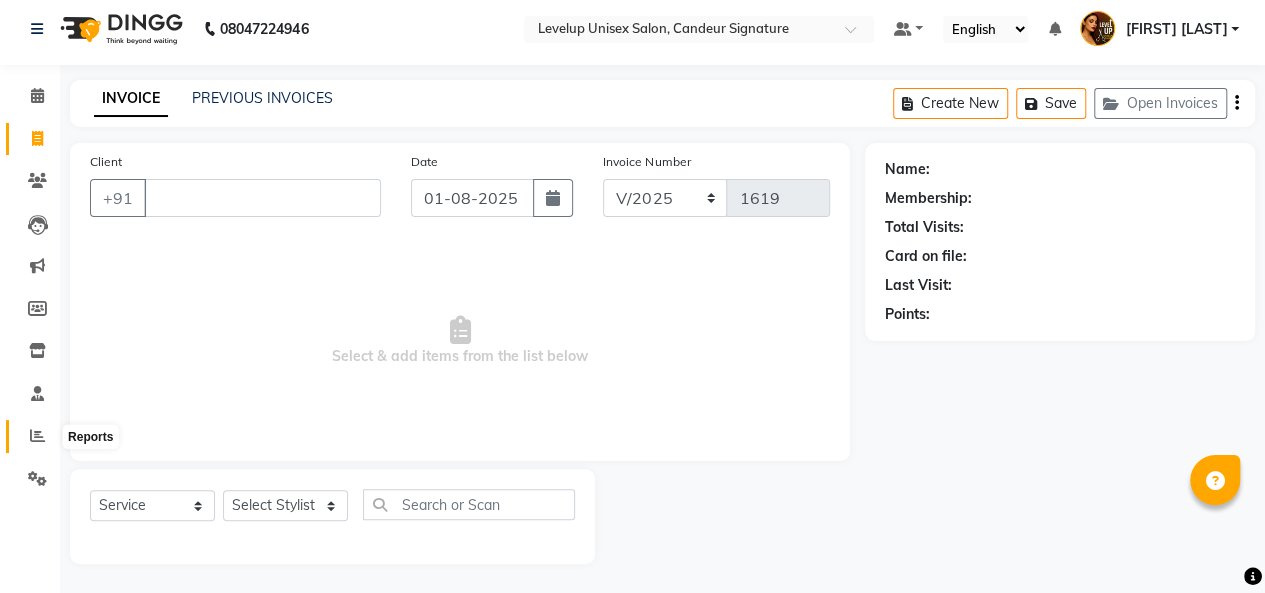 type 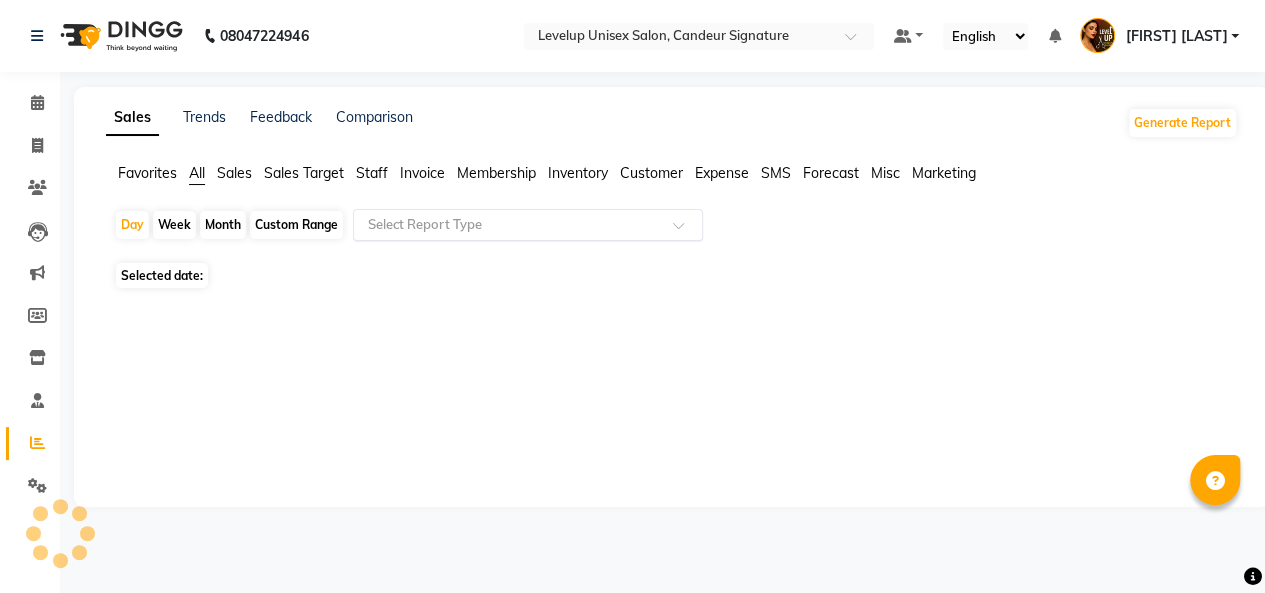 scroll, scrollTop: 0, scrollLeft: 0, axis: both 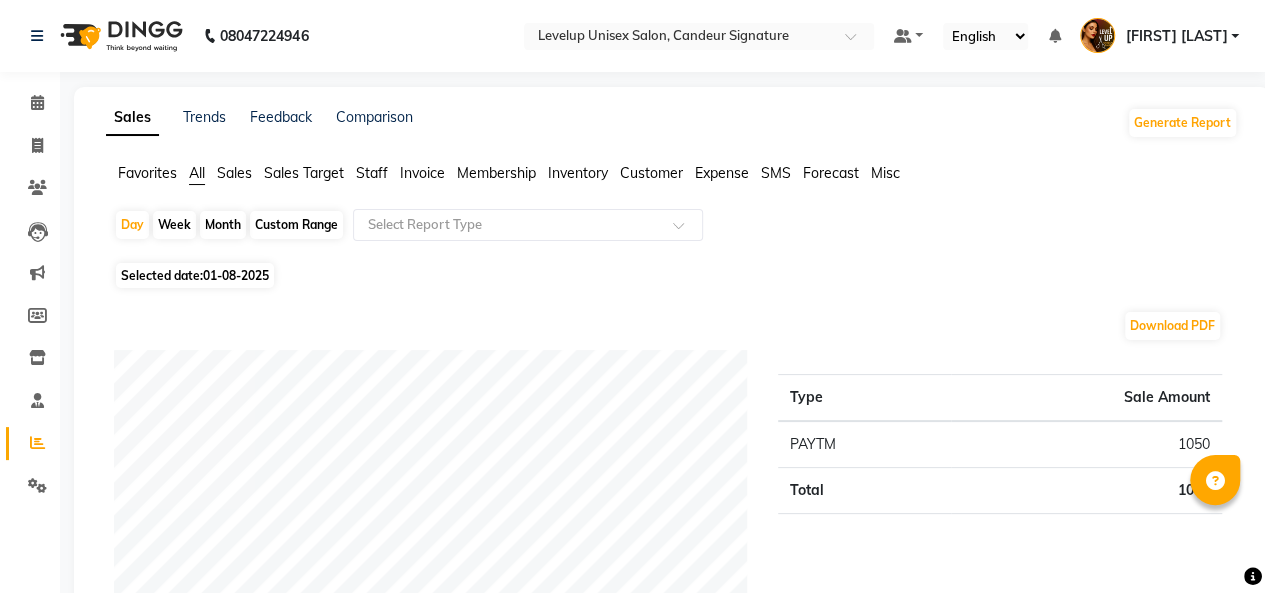 click on "Month" 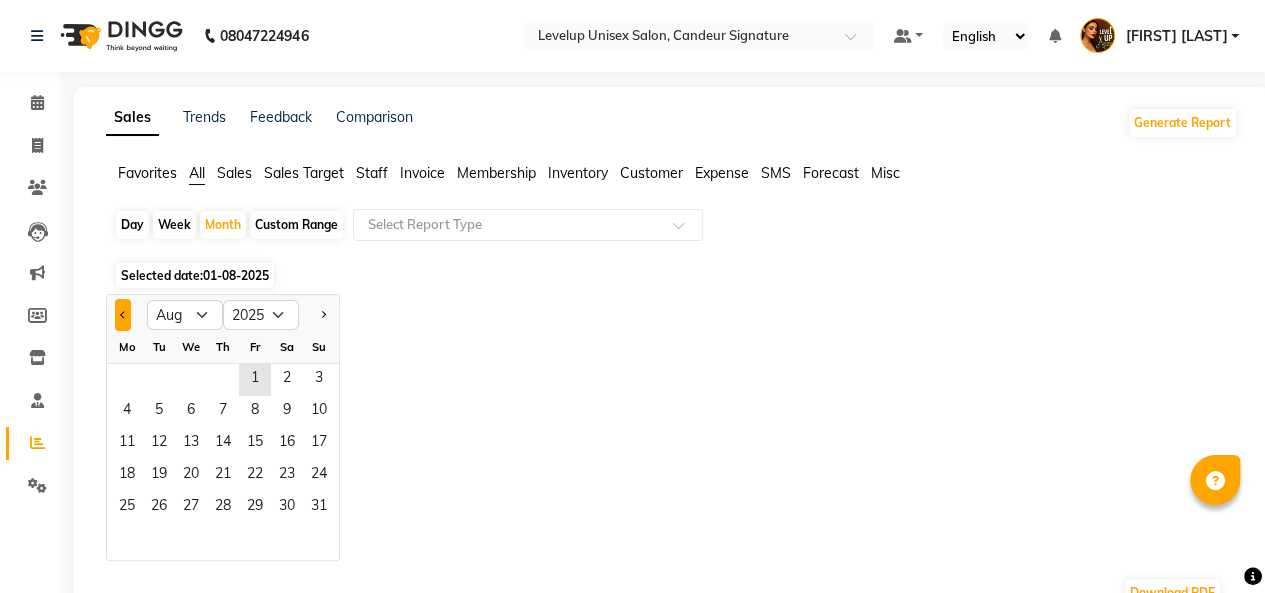 click 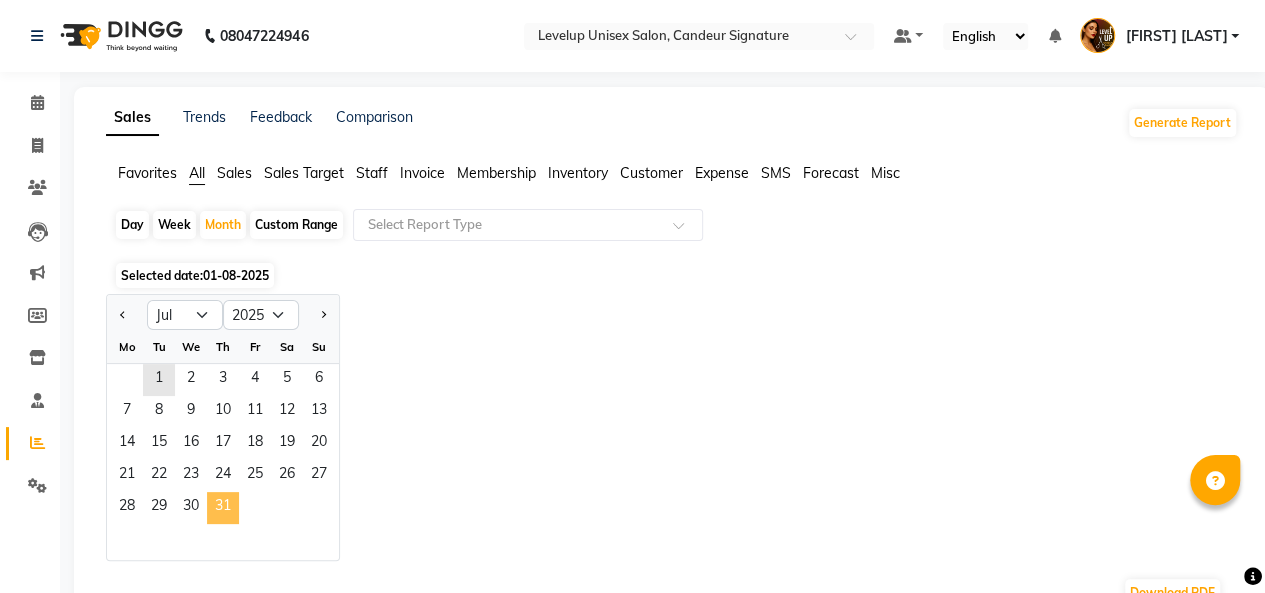 click on "31" 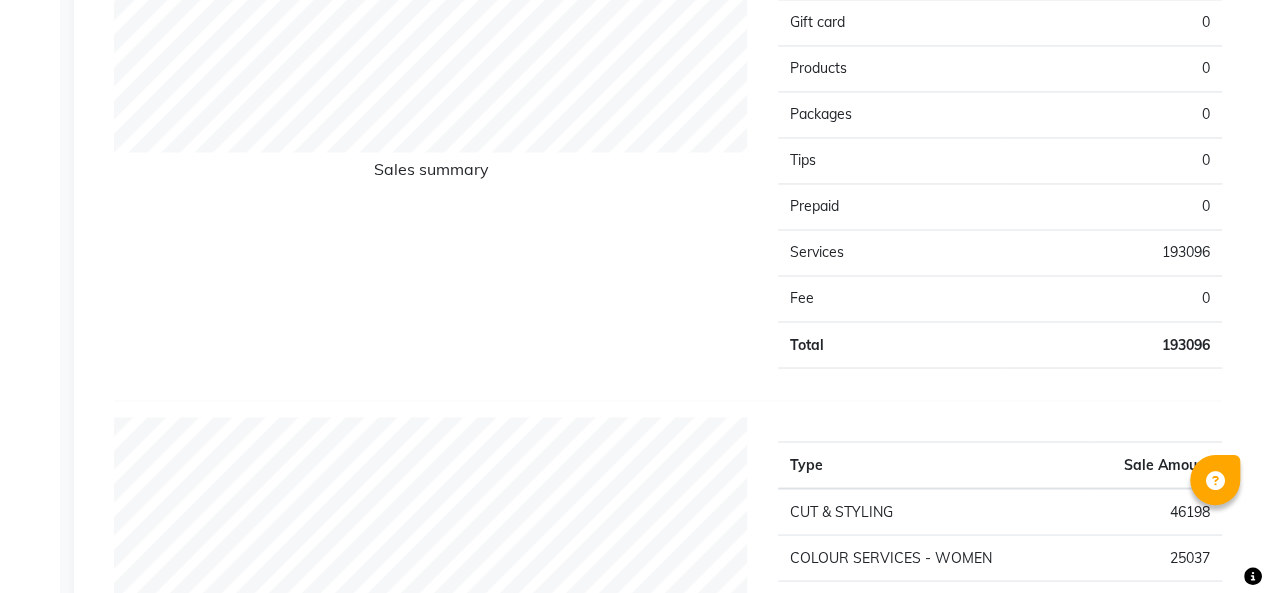 scroll, scrollTop: 1600, scrollLeft: 0, axis: vertical 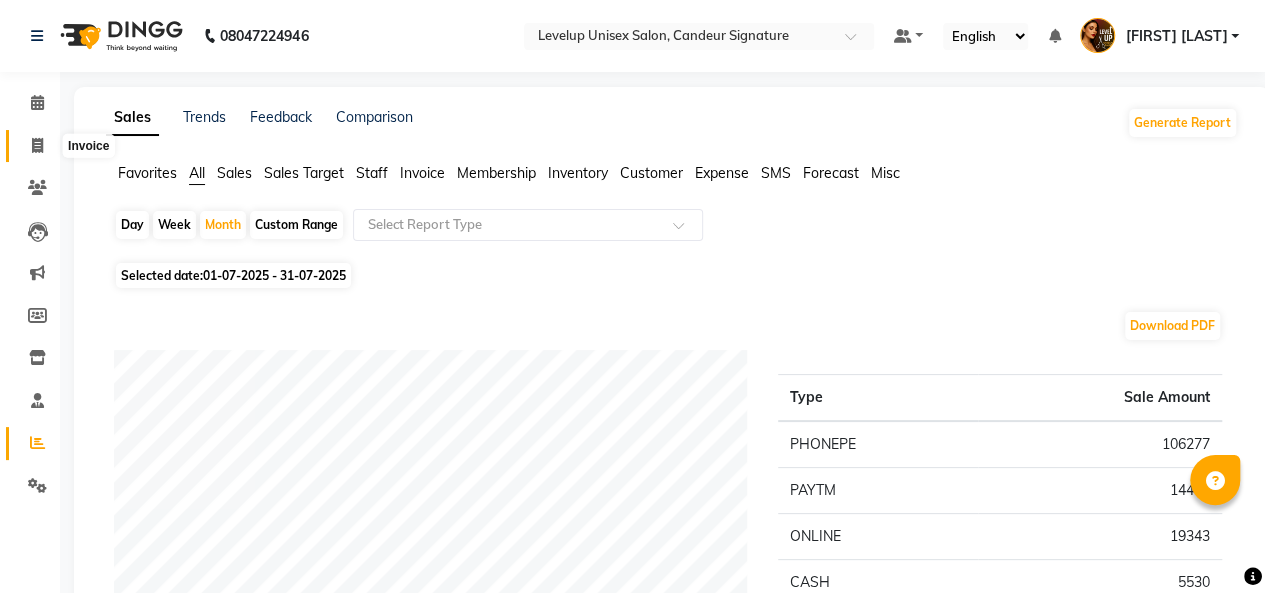 click 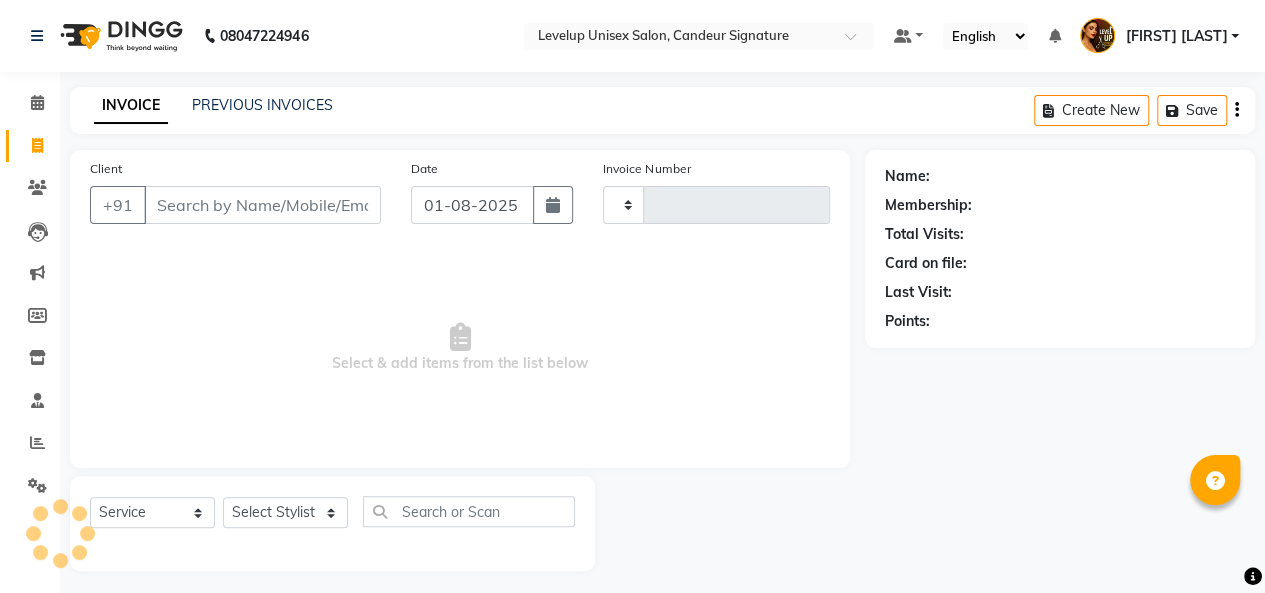 scroll, scrollTop: 7, scrollLeft: 0, axis: vertical 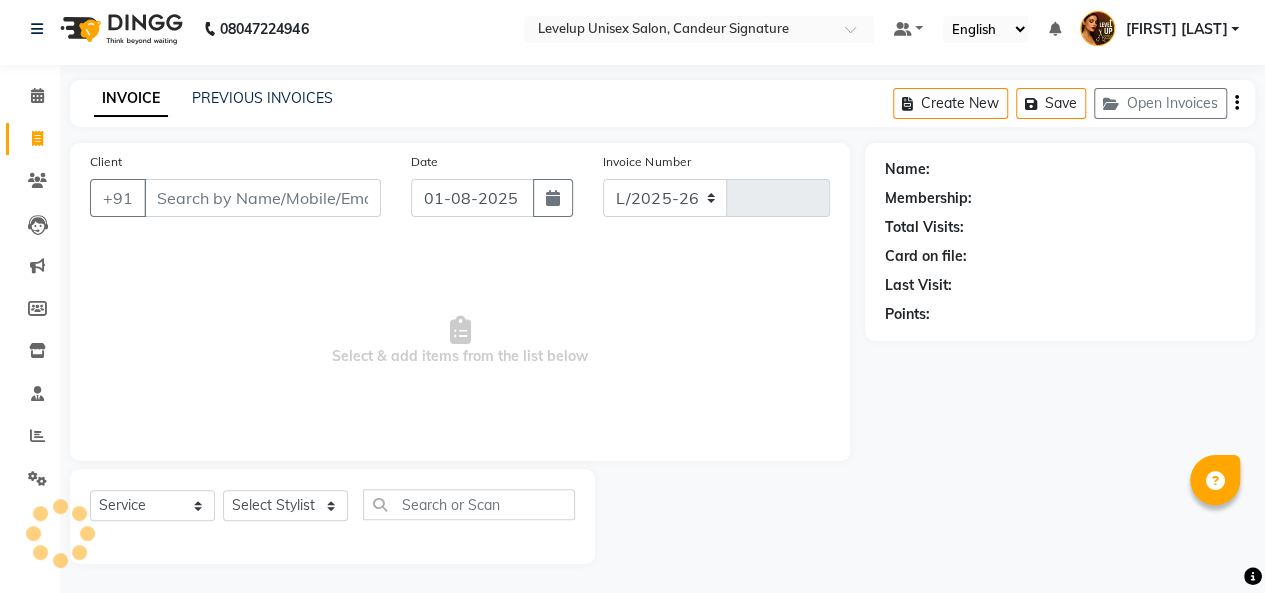 select on "7681" 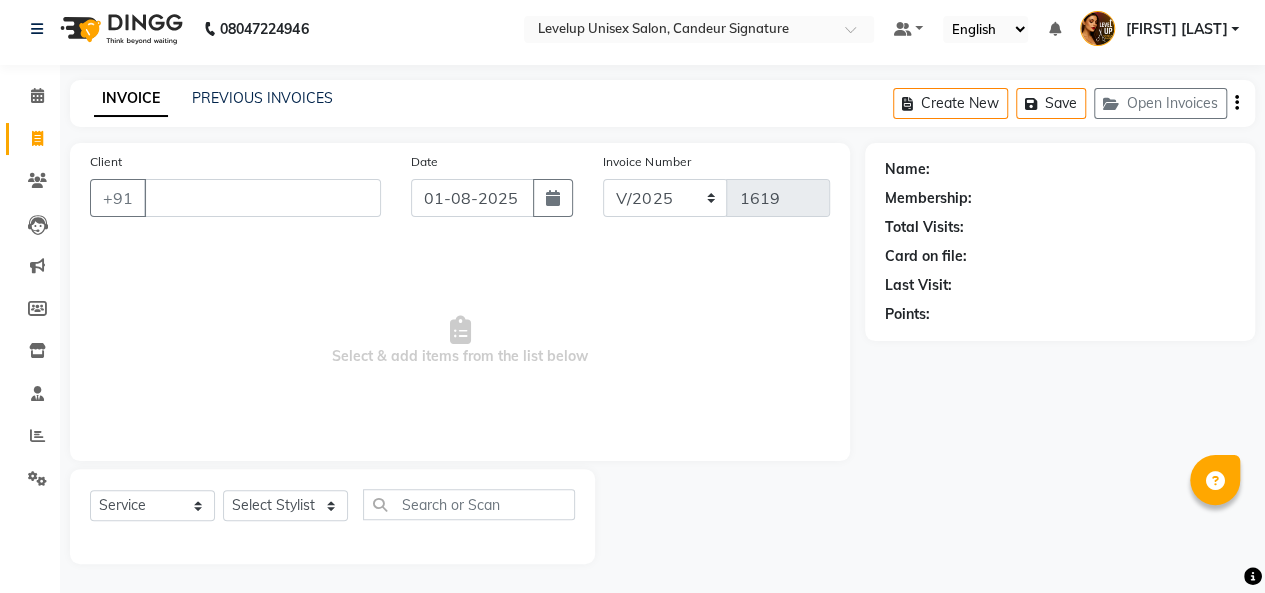 click on "Client" at bounding box center (262, 198) 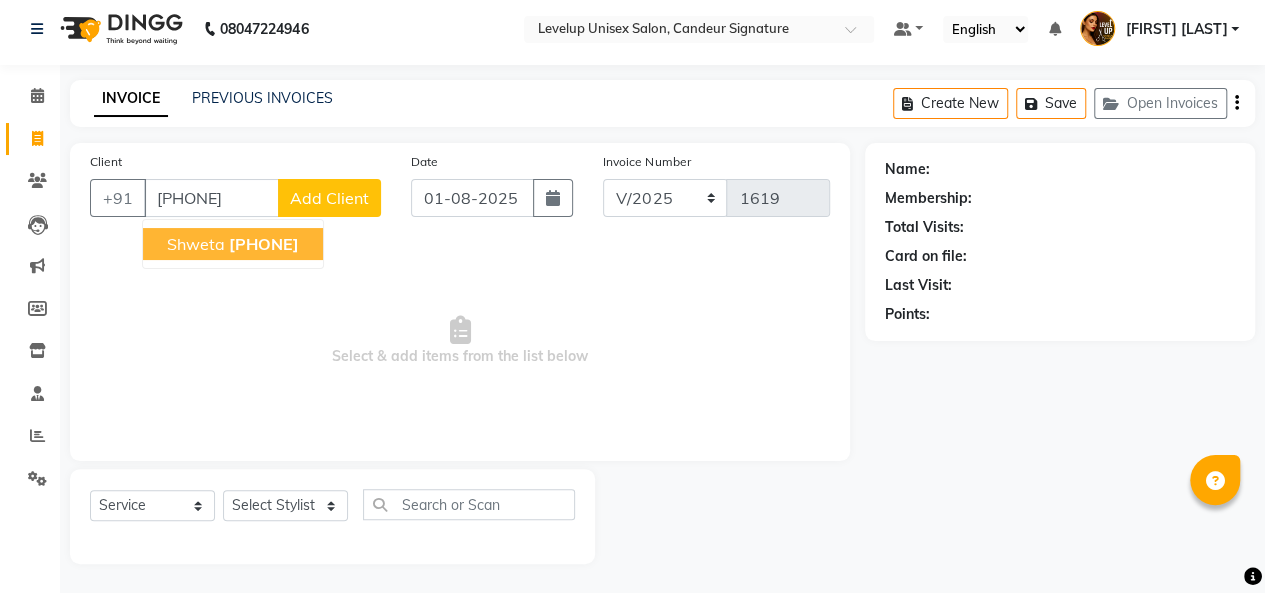 click on "shweta" at bounding box center [196, 244] 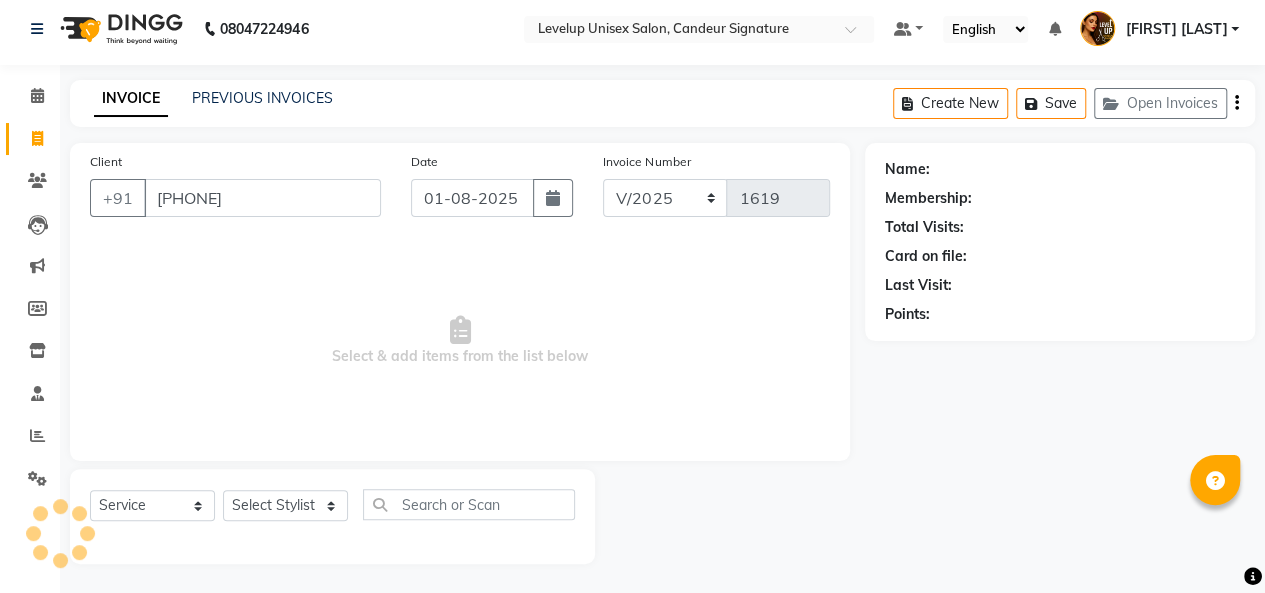 type on "8586097267" 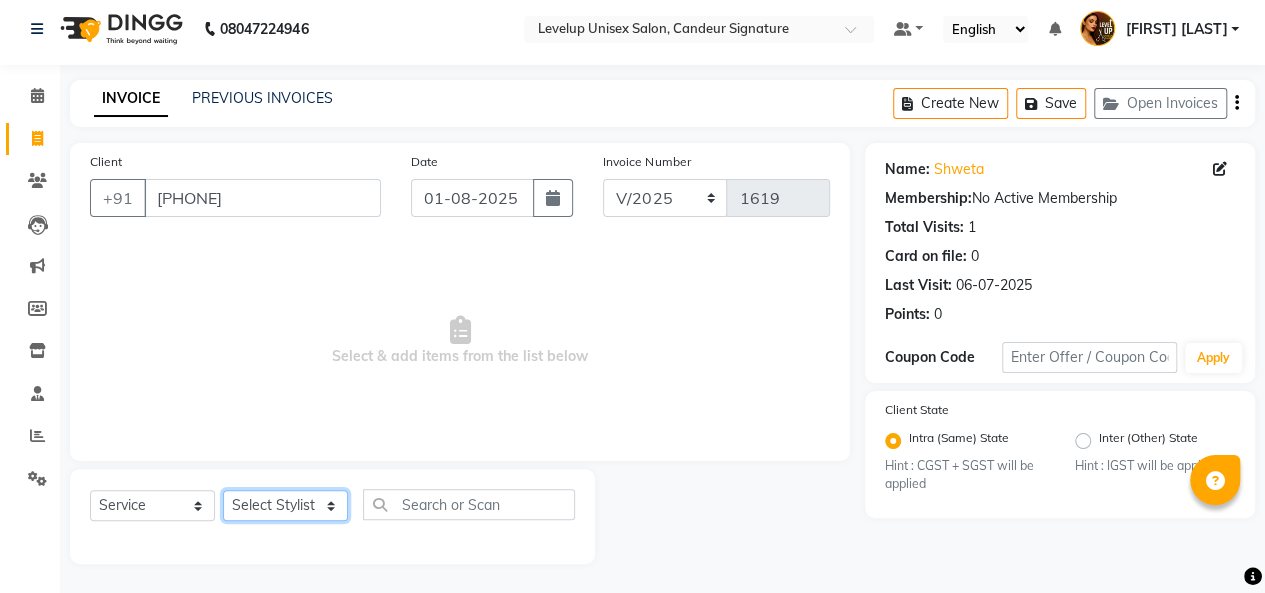 click on "Select Stylist Aadil  Anshu Arman  Furkan Ahmad  Muskan Nishu   Ritesh  Roshni  sameer malik Sanjana    Shadab Sneha Vikash" 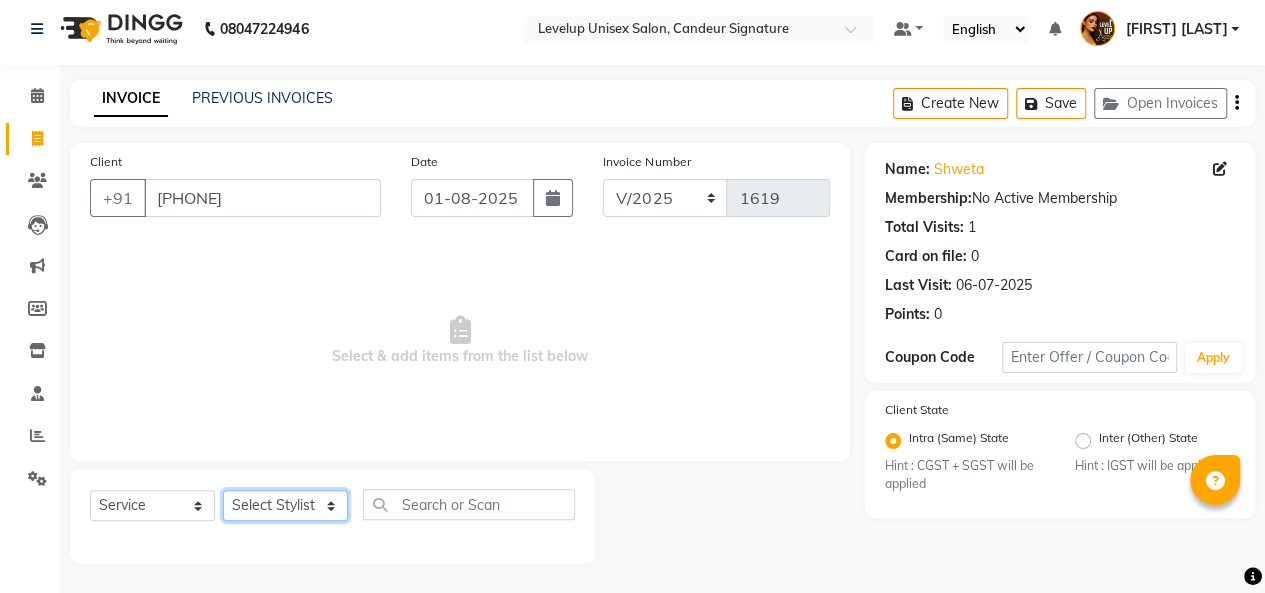 select on "84416" 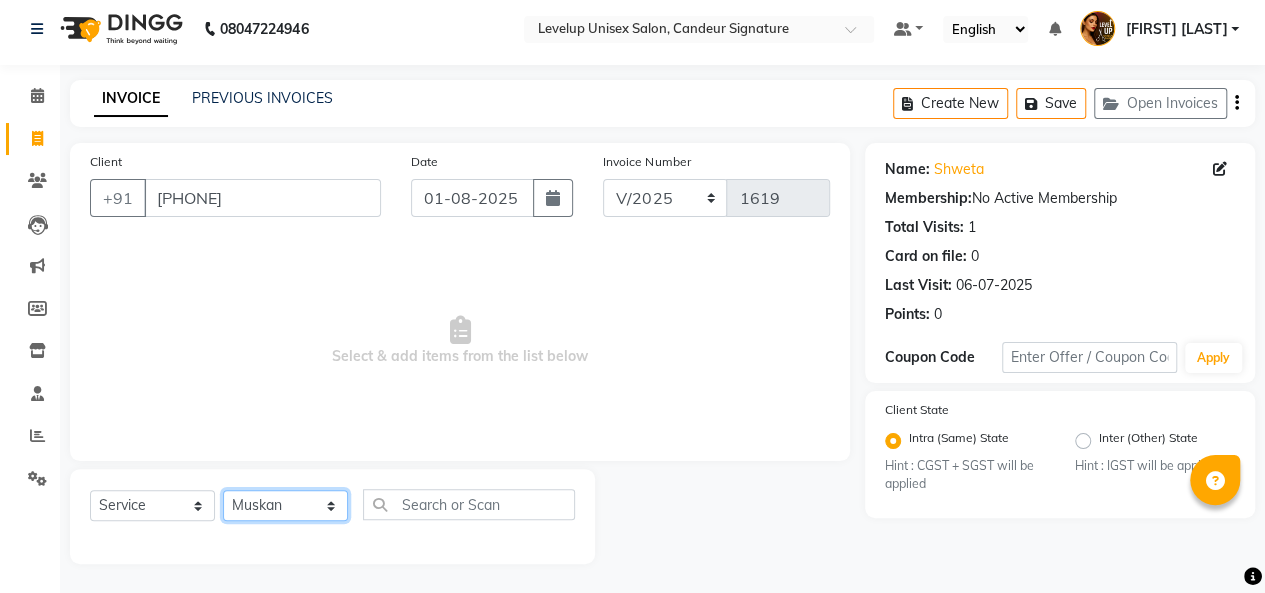 click on "Select Stylist Aadil  Anshu Arman  Furkan Ahmad  Muskan Nishu   Ritesh  Roshni  sameer malik Sanjana    Shadab Sneha Vikash" 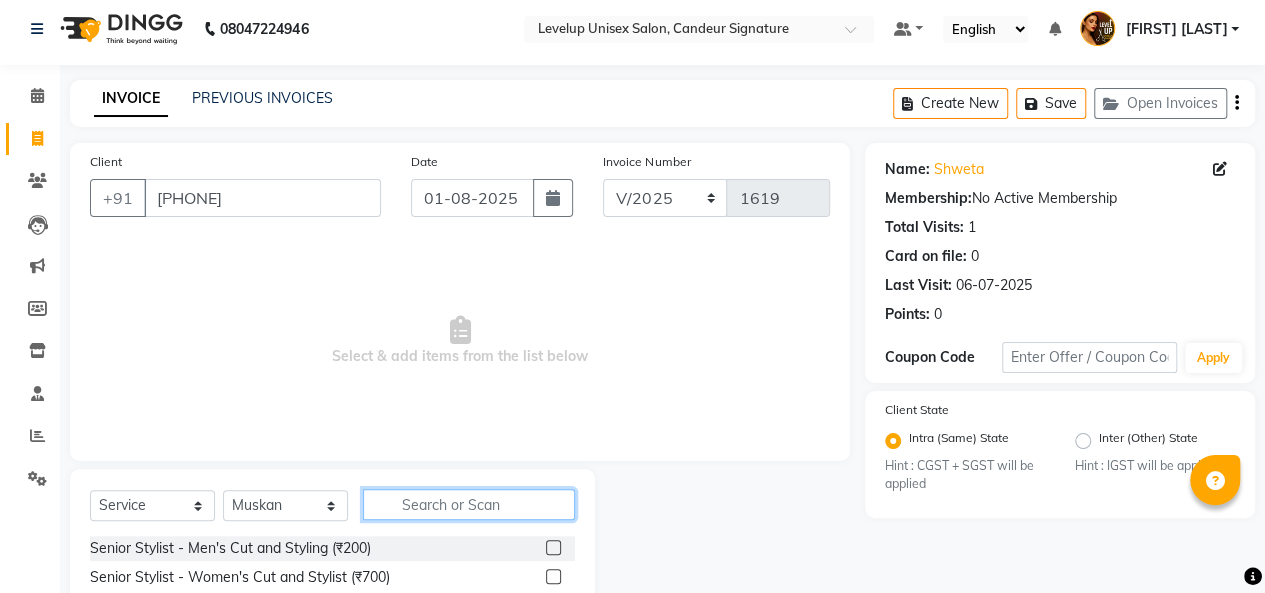 click 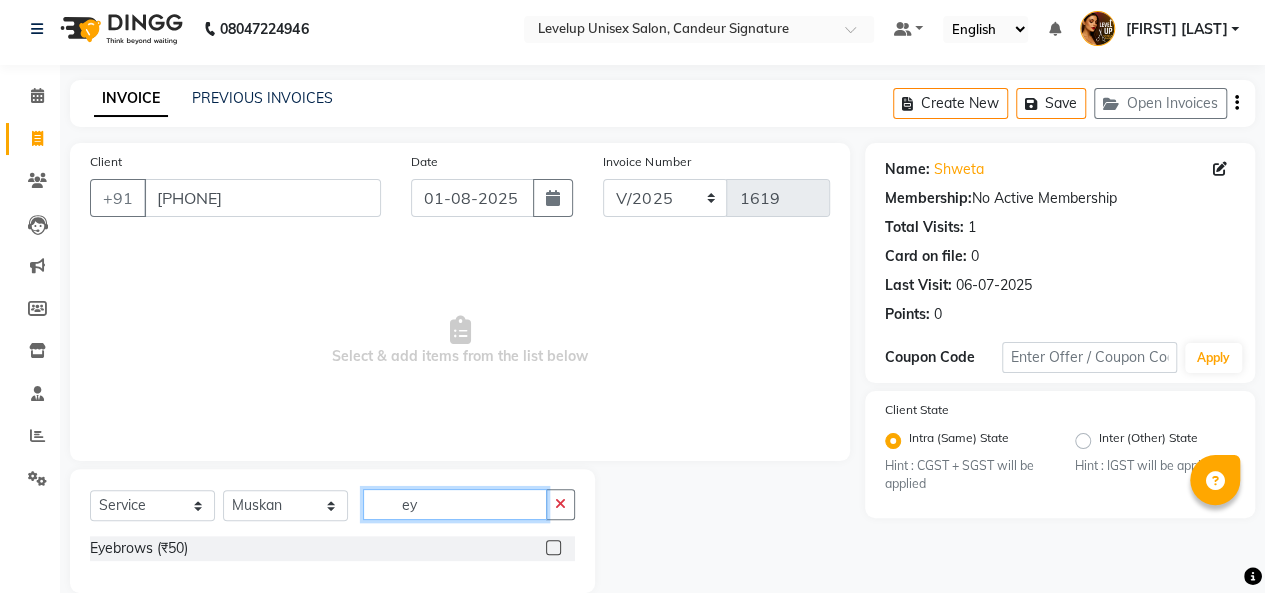 type on "ey" 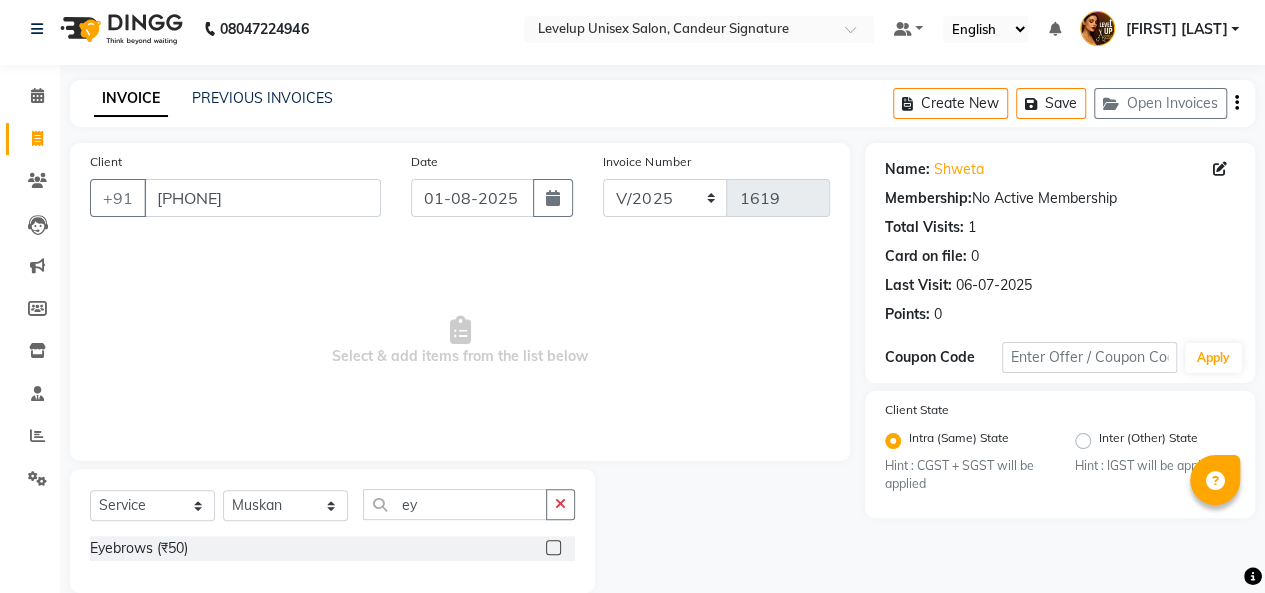 click 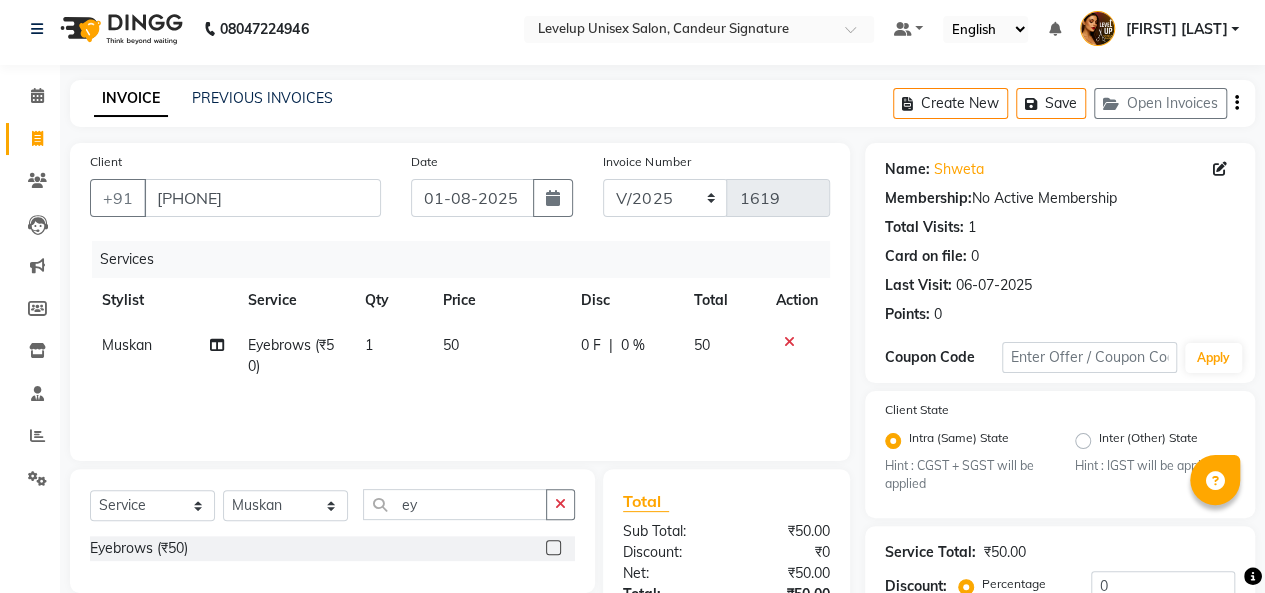 click 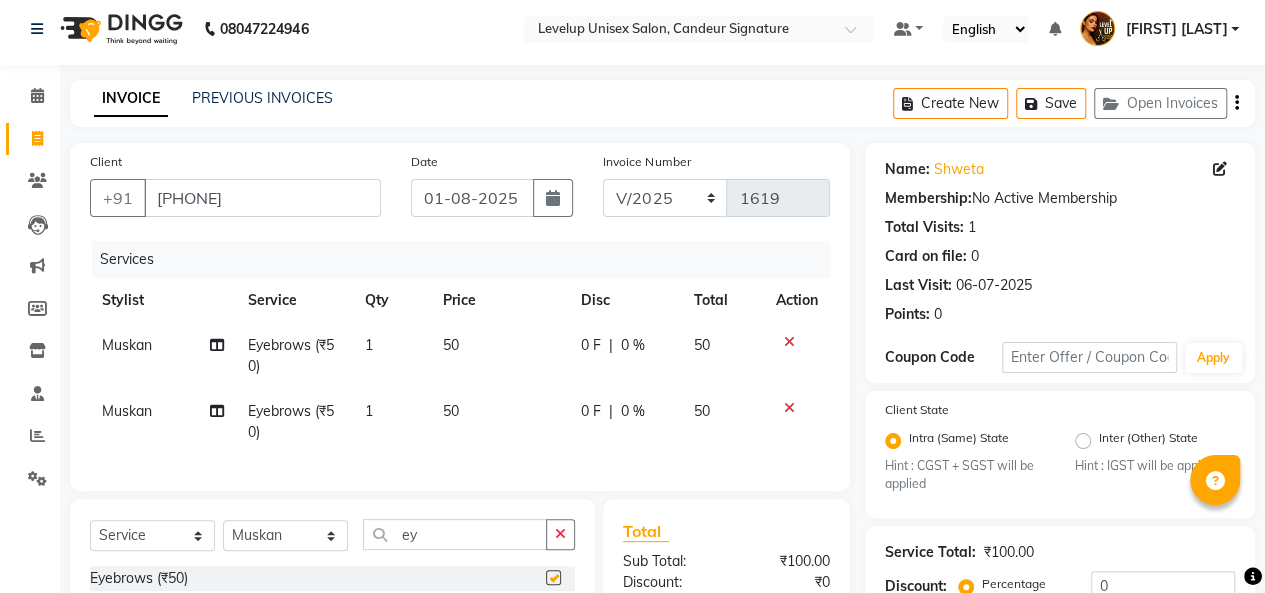 checkbox on "false" 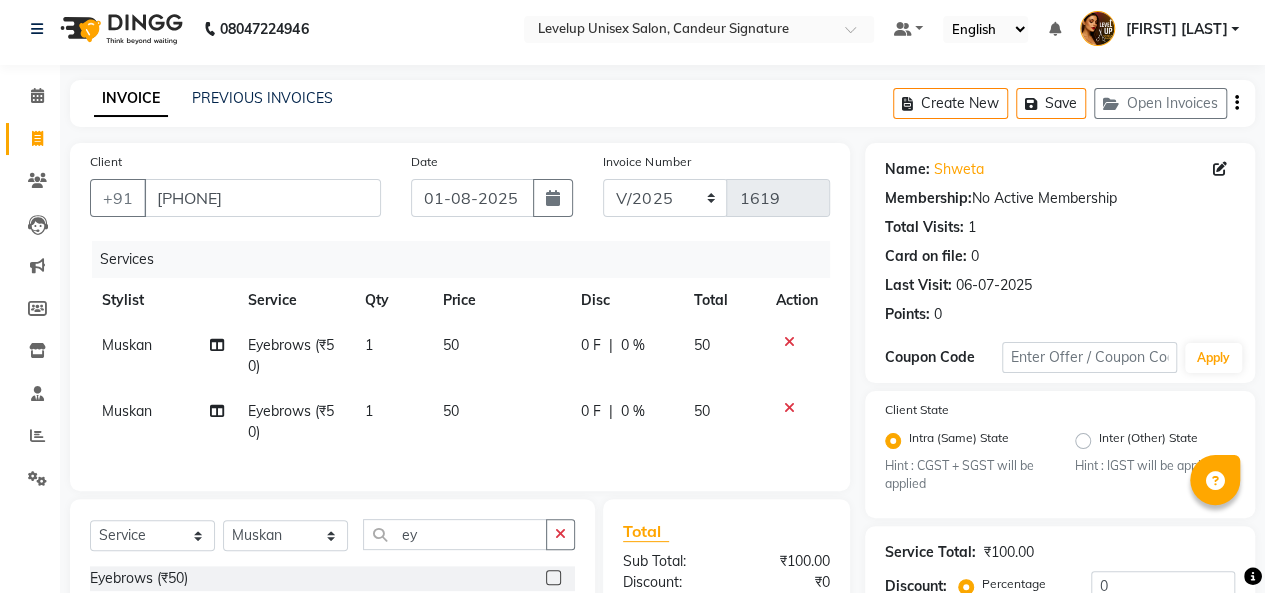 scroll, scrollTop: 208, scrollLeft: 0, axis: vertical 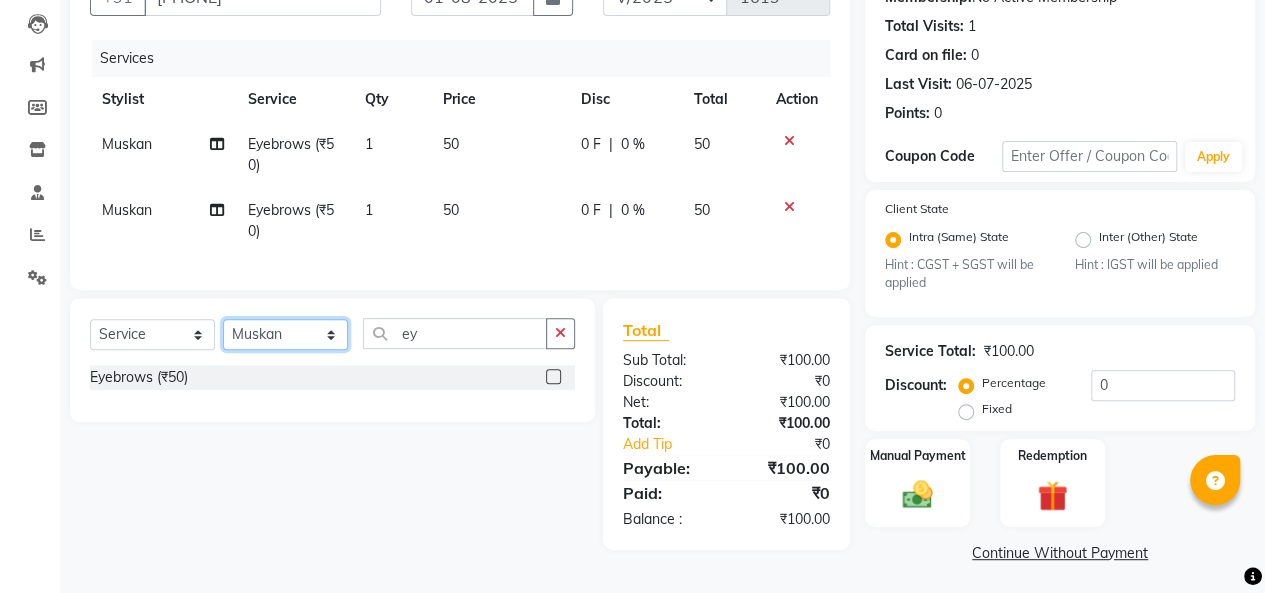 click on "Select Stylist Aadil  Anshu Arman  Furkan Ahmad  Muskan Nishu   Ritesh  Roshni  sameer malik Sanjana    Shadab Sneha Vikash" 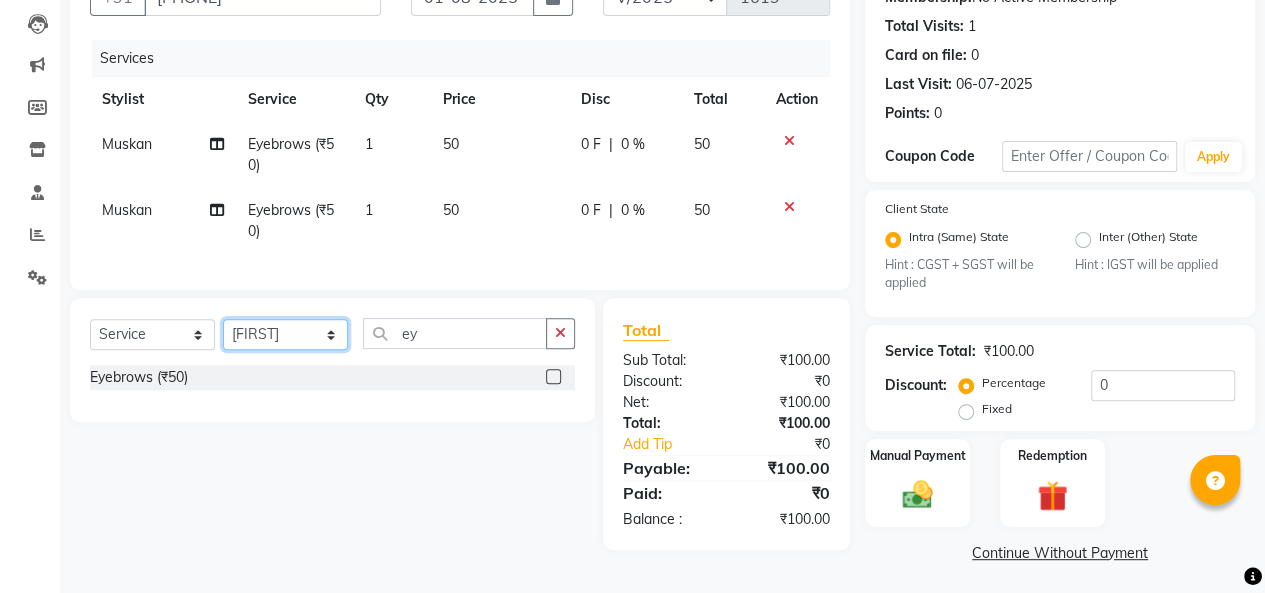 click on "Select Stylist Aadil  Anshu Arman  Furkan Ahmad  Muskan Nishu   Ritesh  Roshni  sameer malik Sanjana    Shadab Sneha Vikash" 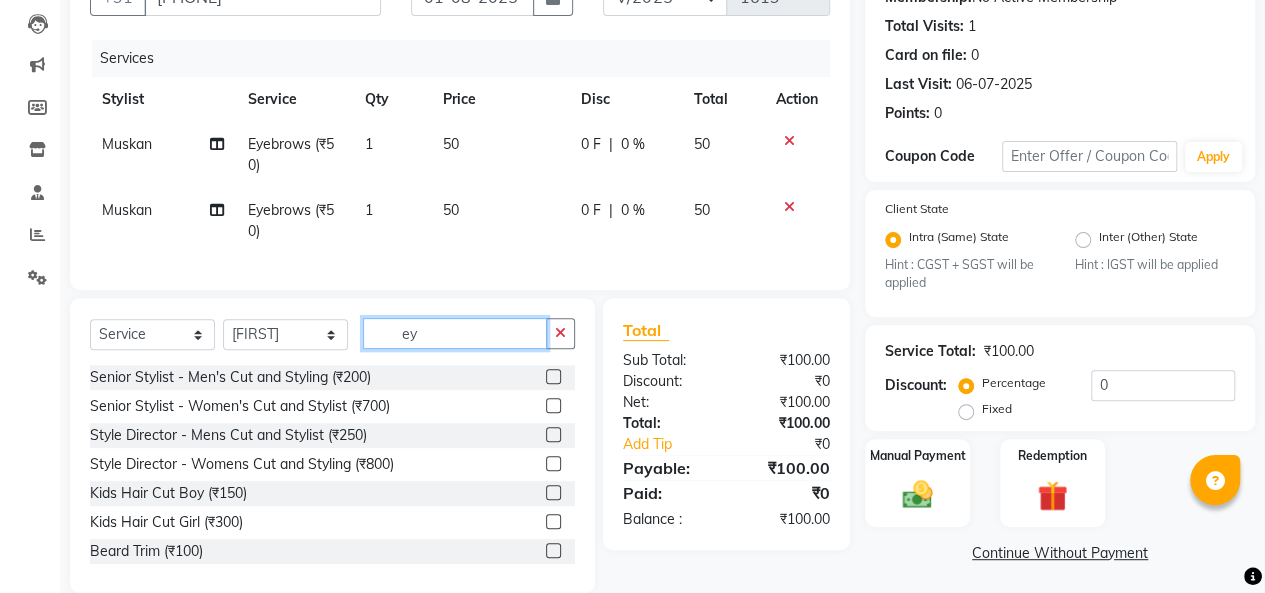 click on "ey" 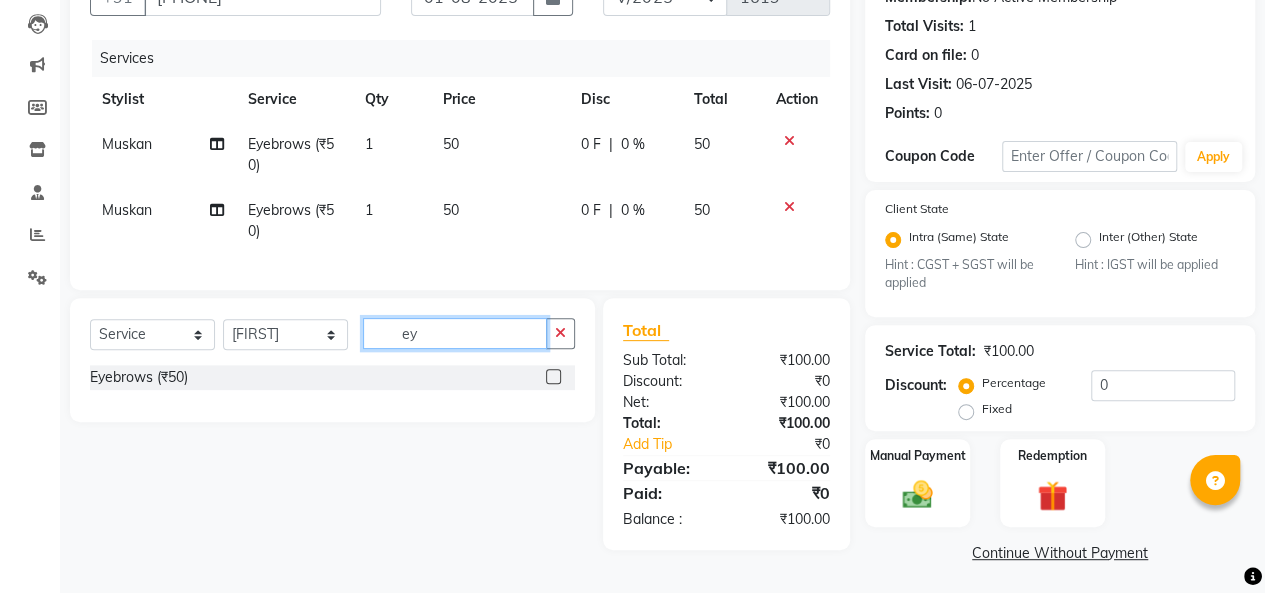 type on "ey" 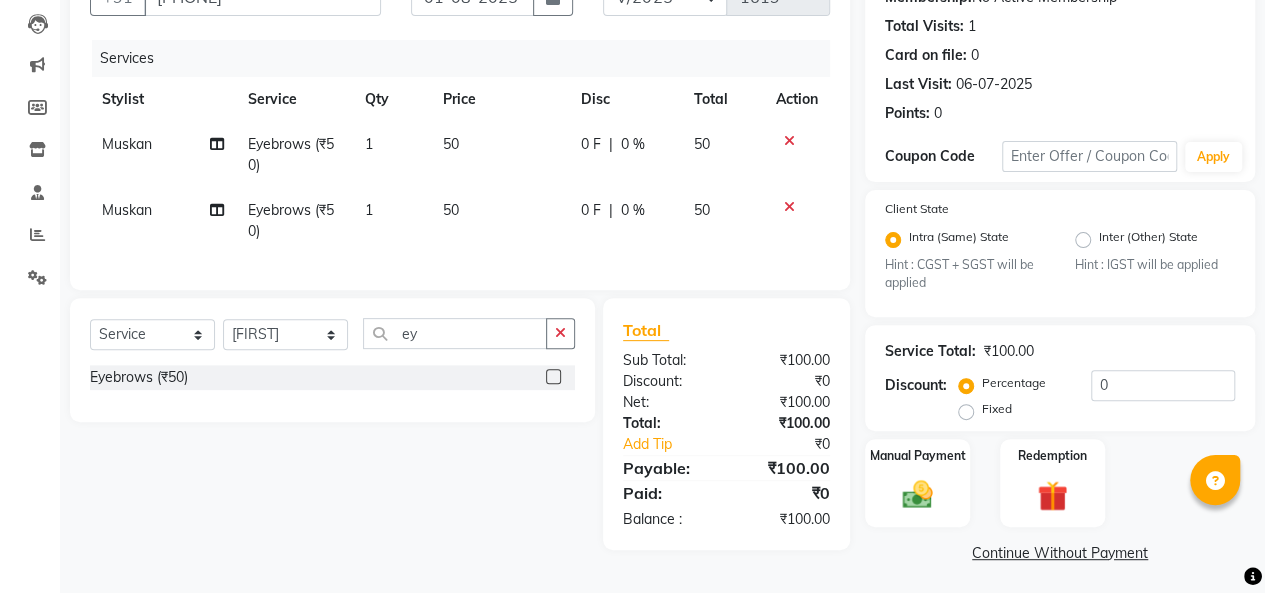 click 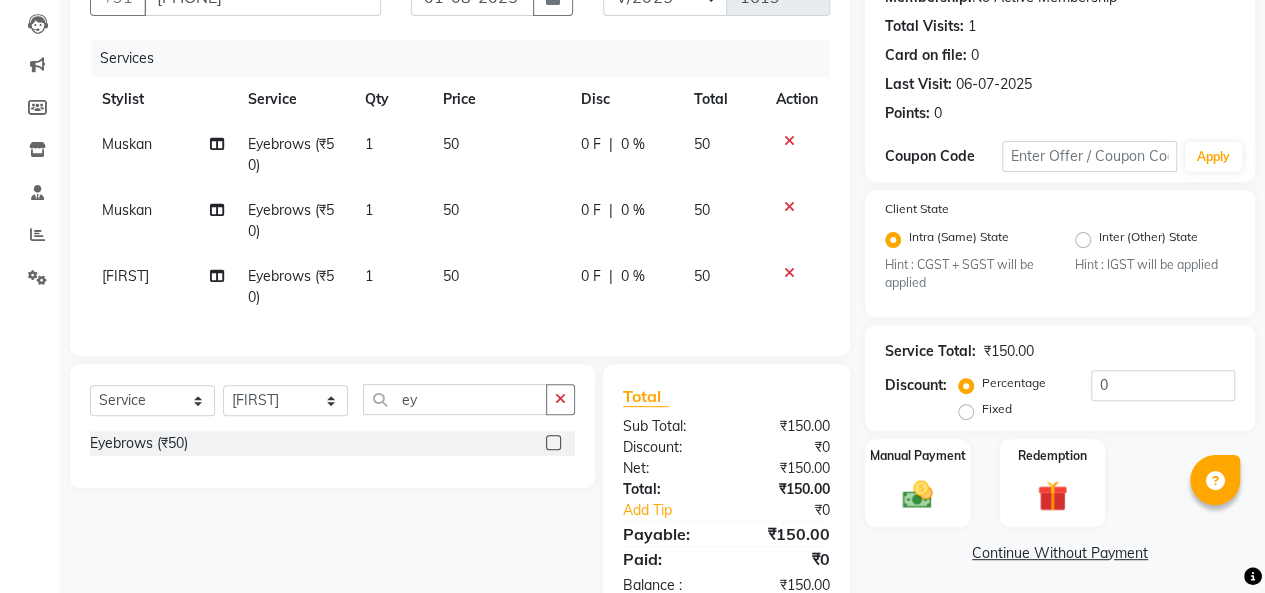 click 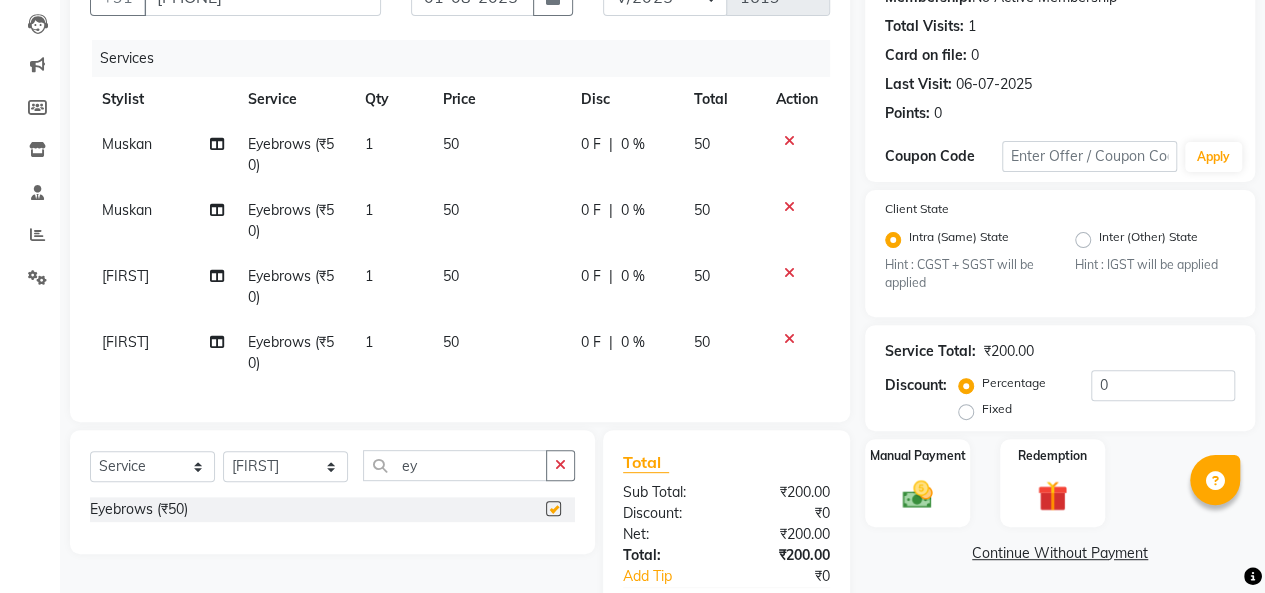 checkbox on "false" 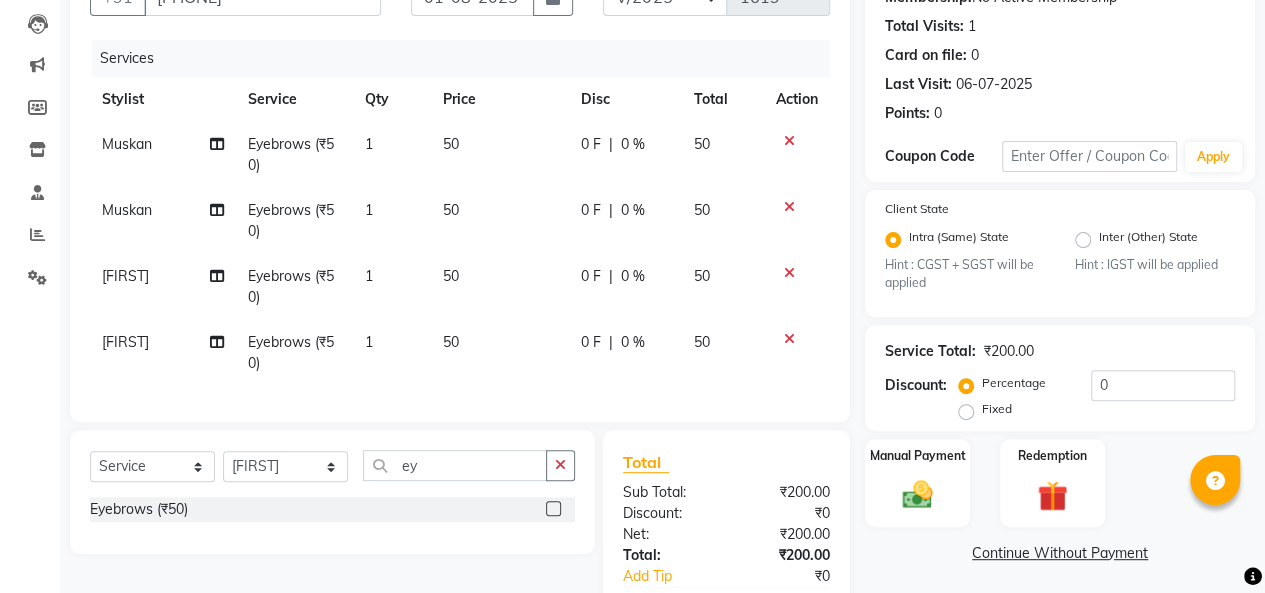 click on "Continue Without Payment" 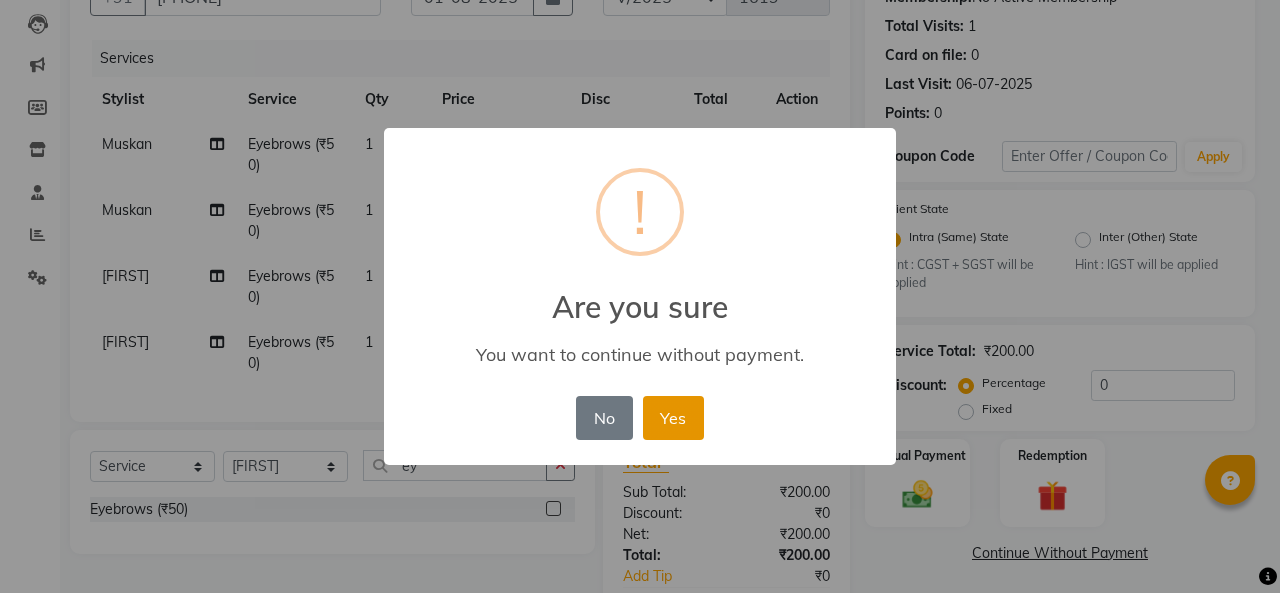 click on "Yes" at bounding box center [673, 418] 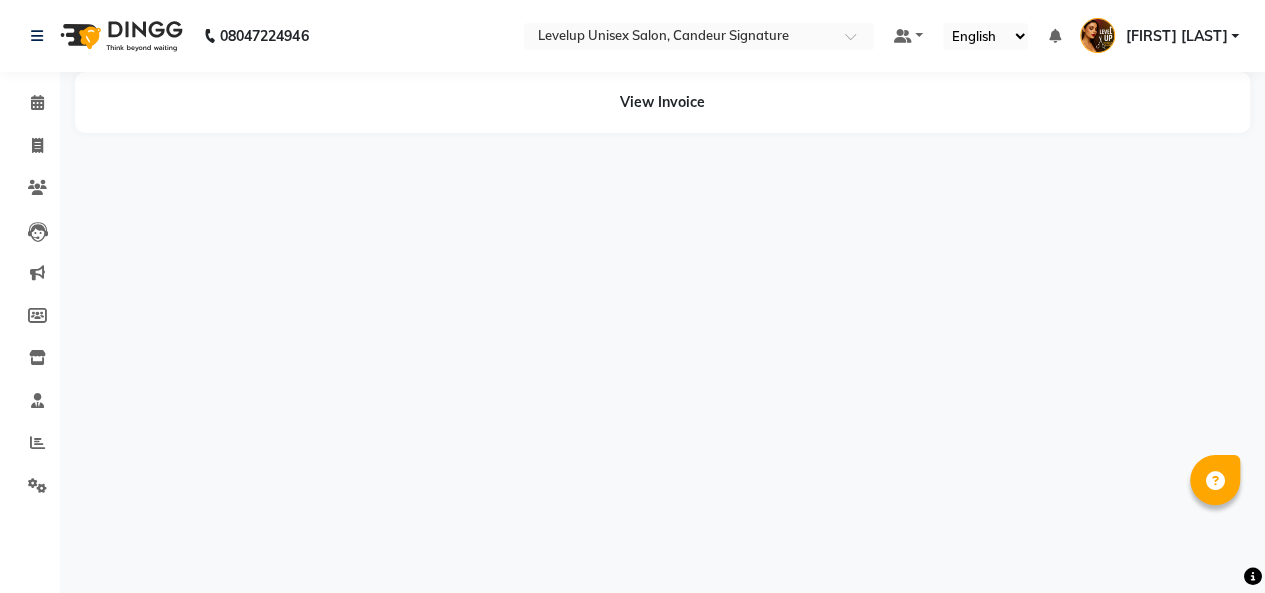 scroll, scrollTop: 0, scrollLeft: 0, axis: both 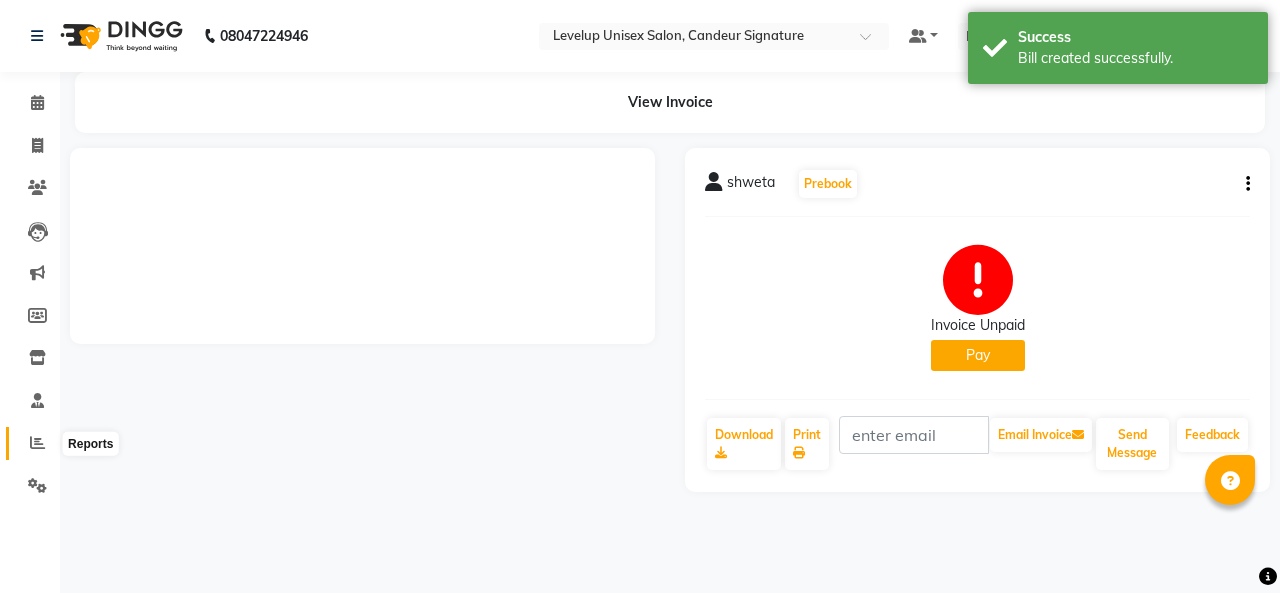 click 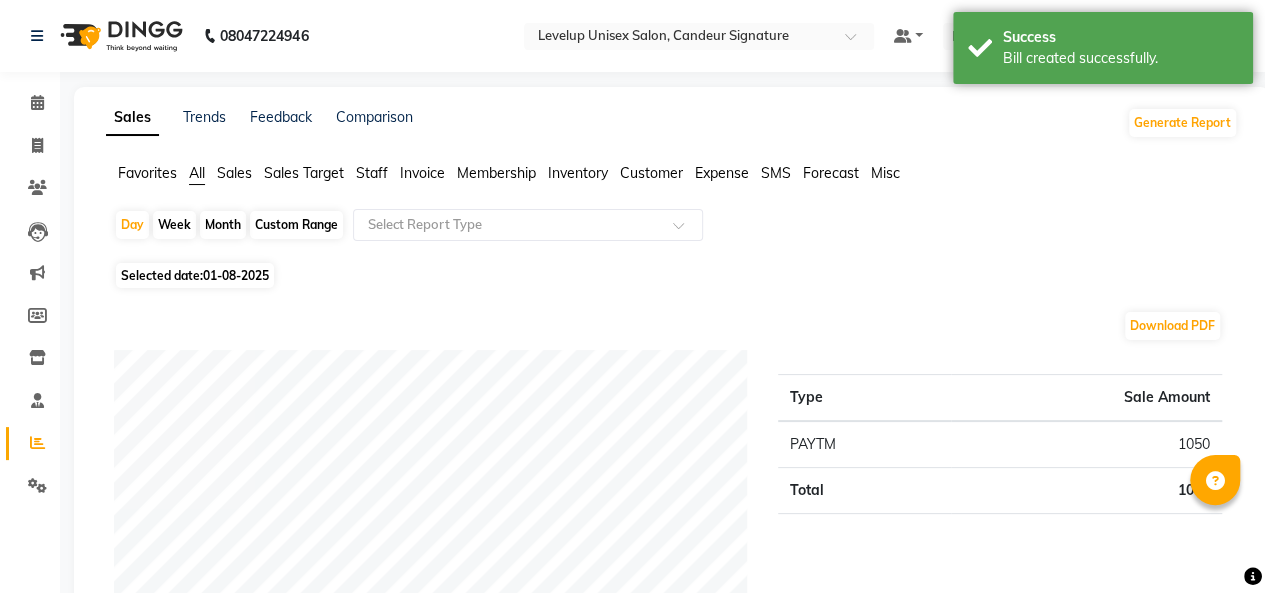 scroll, scrollTop: 518, scrollLeft: 0, axis: vertical 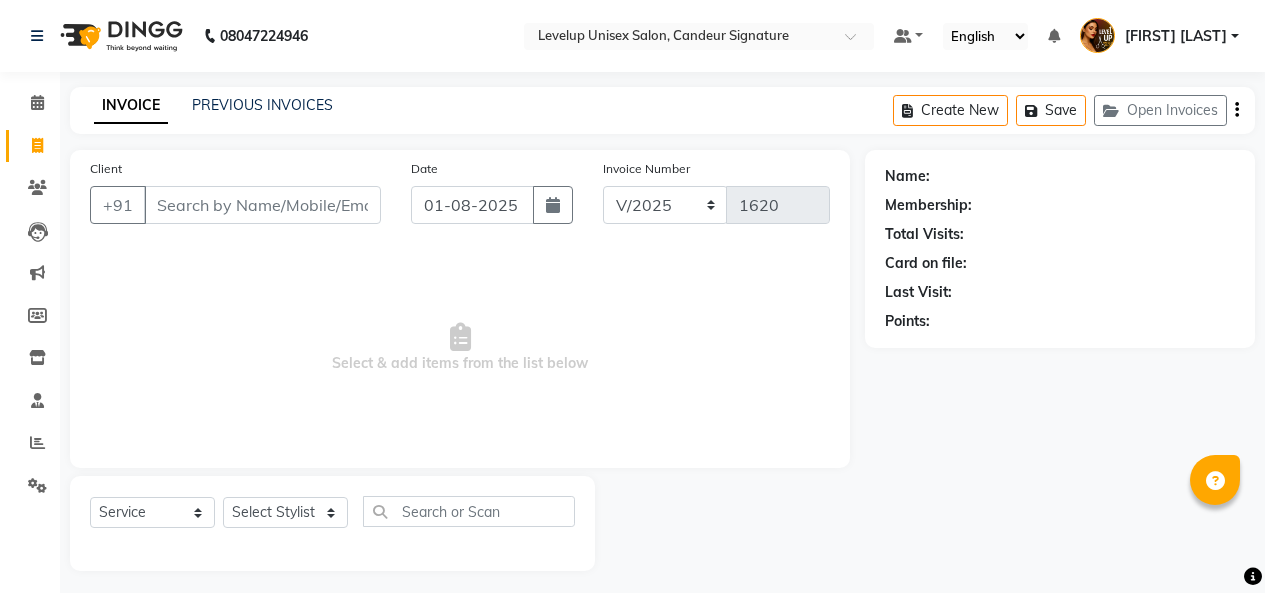 select on "7681" 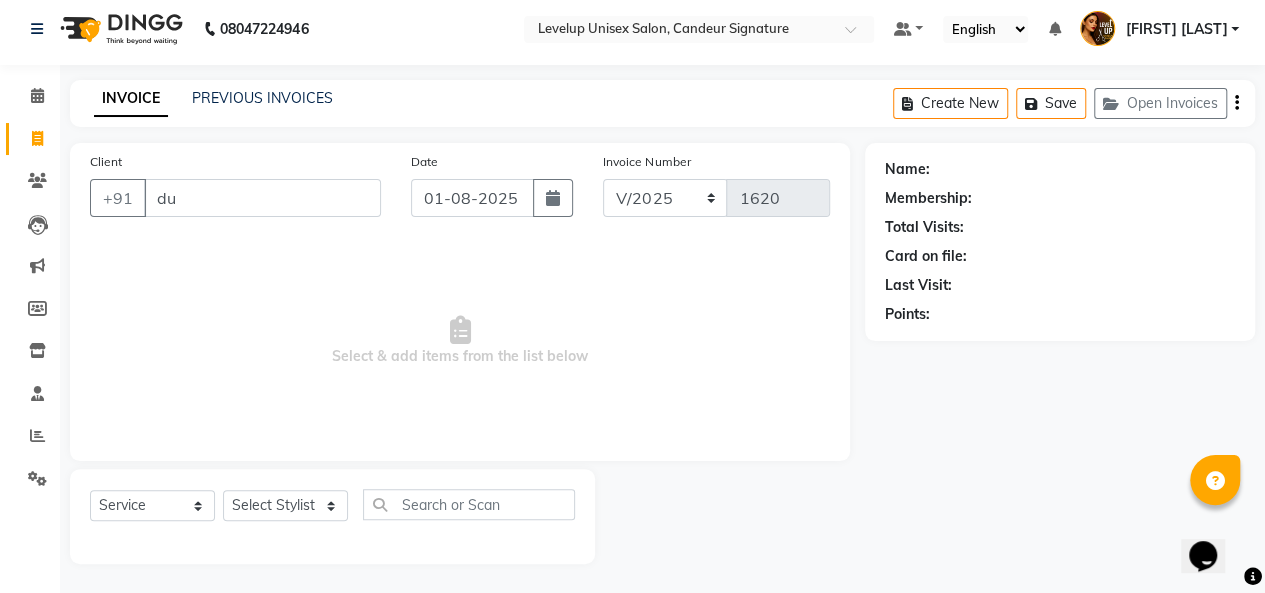 scroll, scrollTop: 7, scrollLeft: 0, axis: vertical 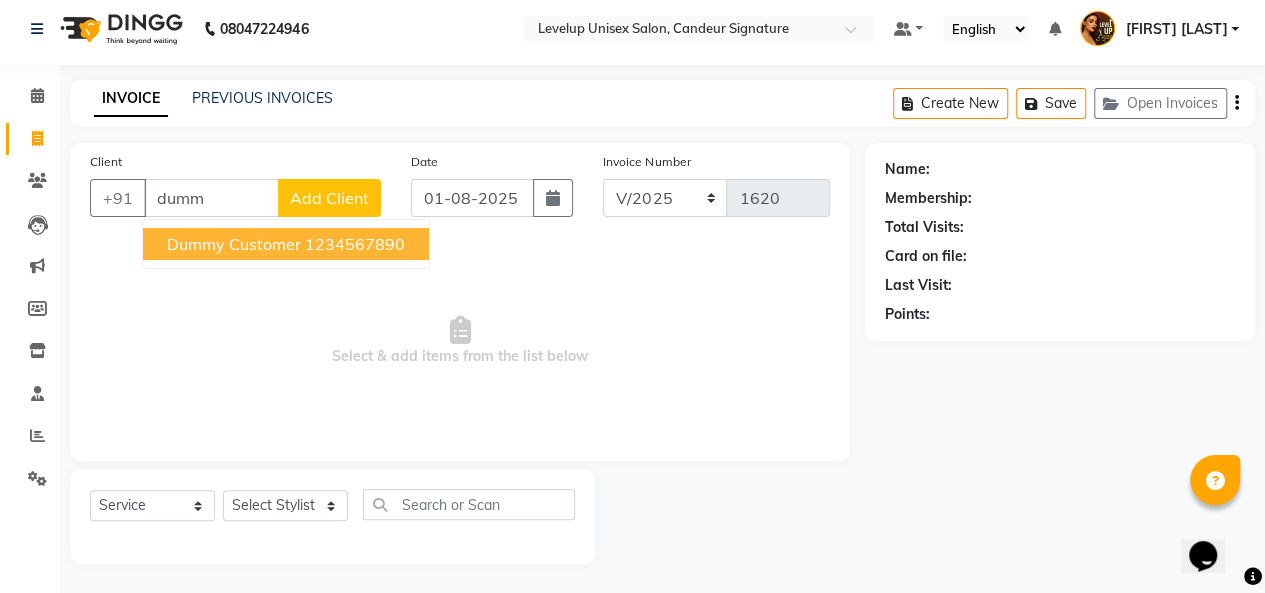 click on "Dummy Customer" at bounding box center [234, 244] 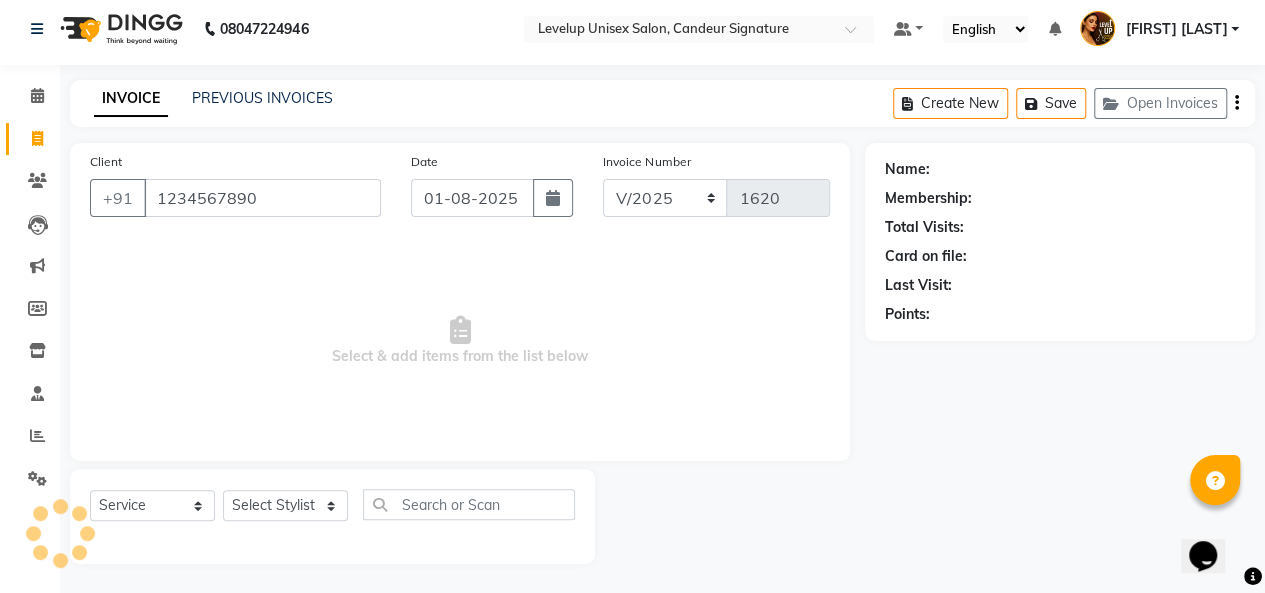 type on "1234567890" 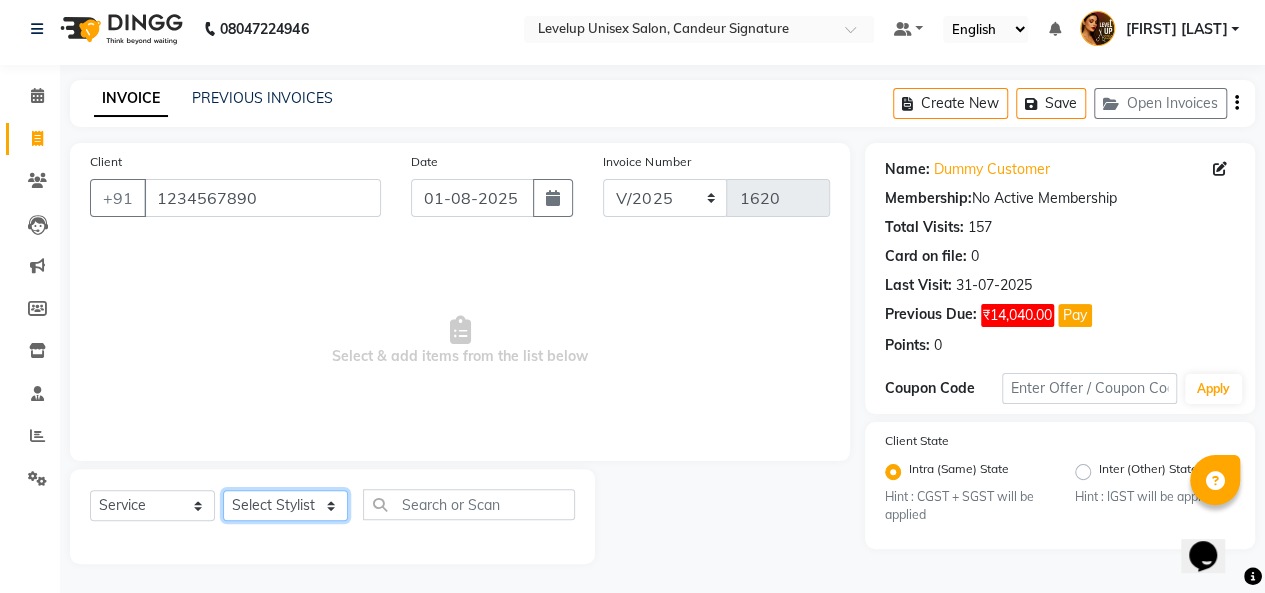 click on "Select Stylist Aadil  Anshu Arman  Furkan Ahmad  Muskan Nishu   Ritesh  Roshni  sameer malik Sanjana    Shadab Sneha Vikash" 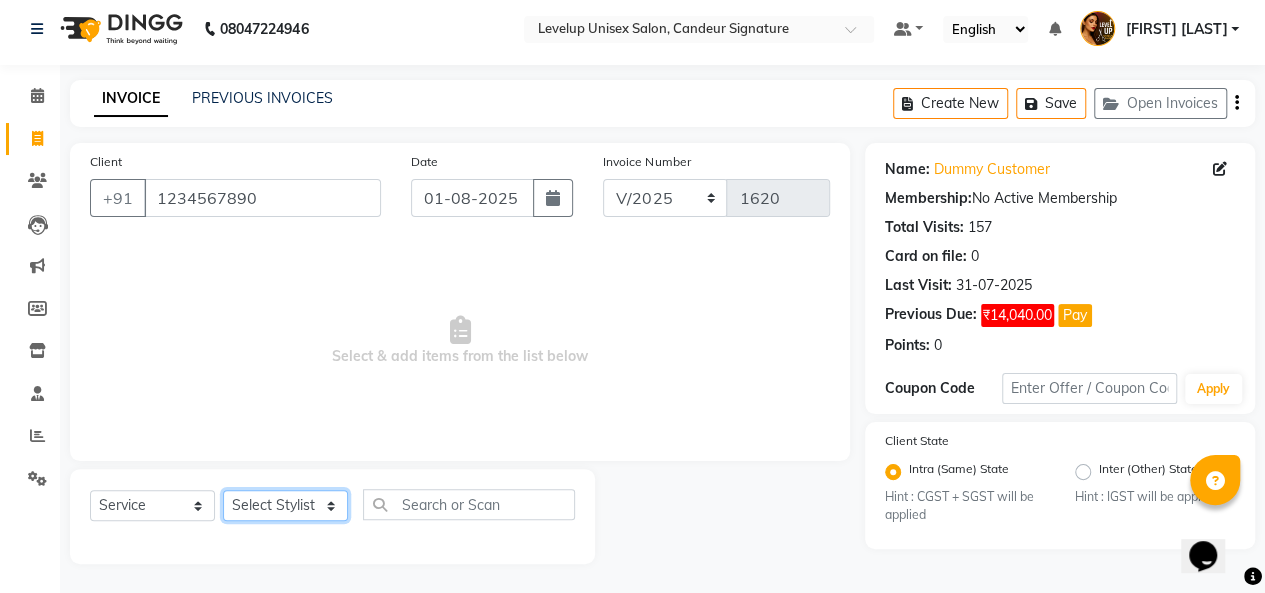 select on "85030" 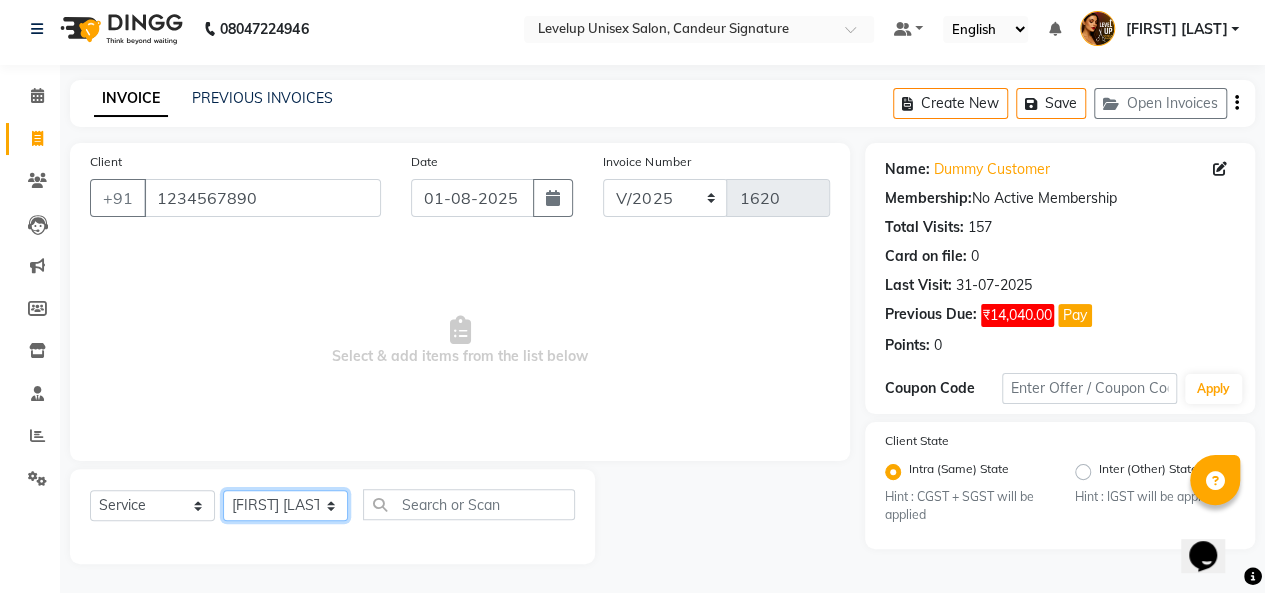 click on "Select Stylist Aadil  Anshu Arman  Furkan Ahmad  Muskan Nishu   Ritesh  Roshni  sameer malik Sanjana    Shadab Sneha Vikash" 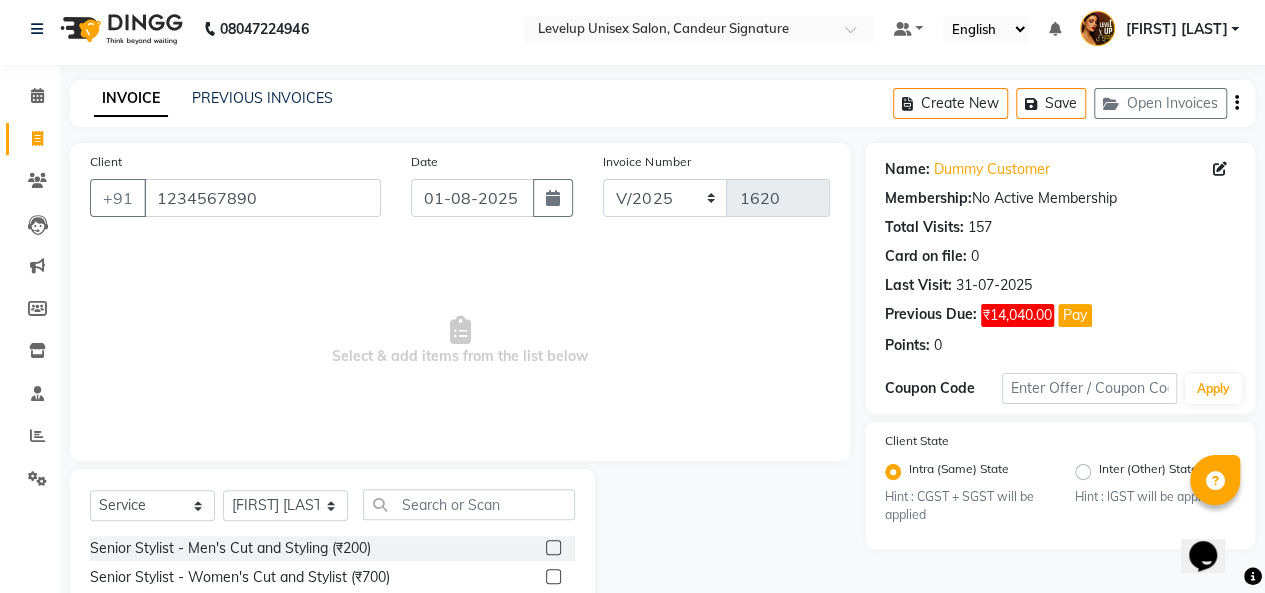 click 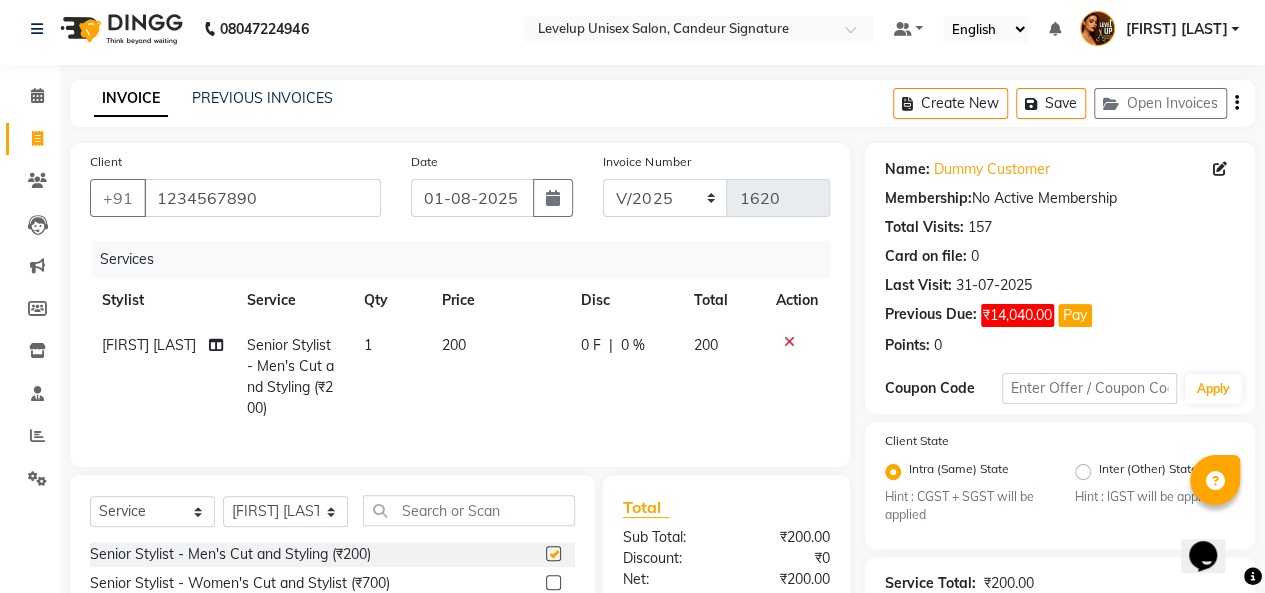 checkbox on "false" 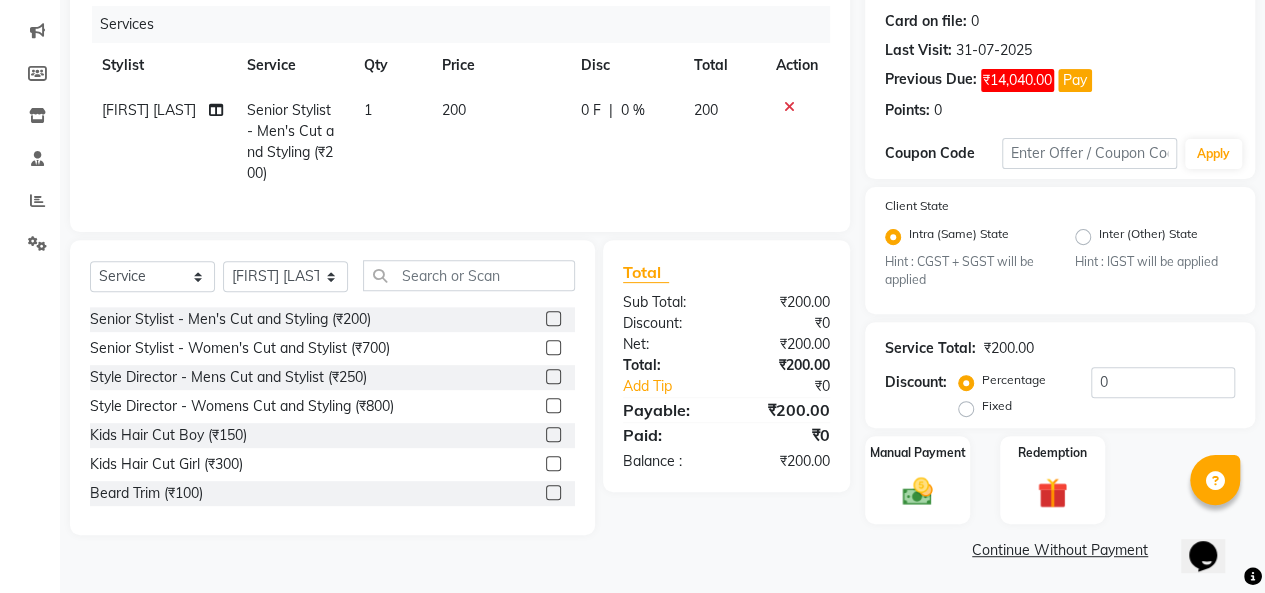 scroll, scrollTop: 242, scrollLeft: 0, axis: vertical 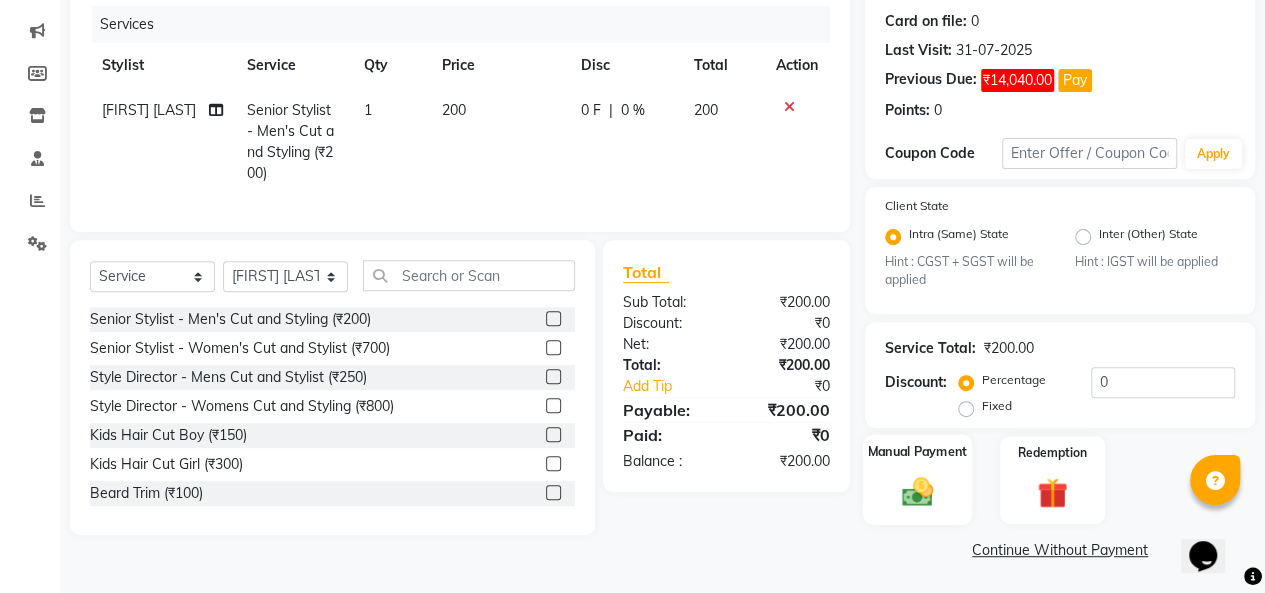 click 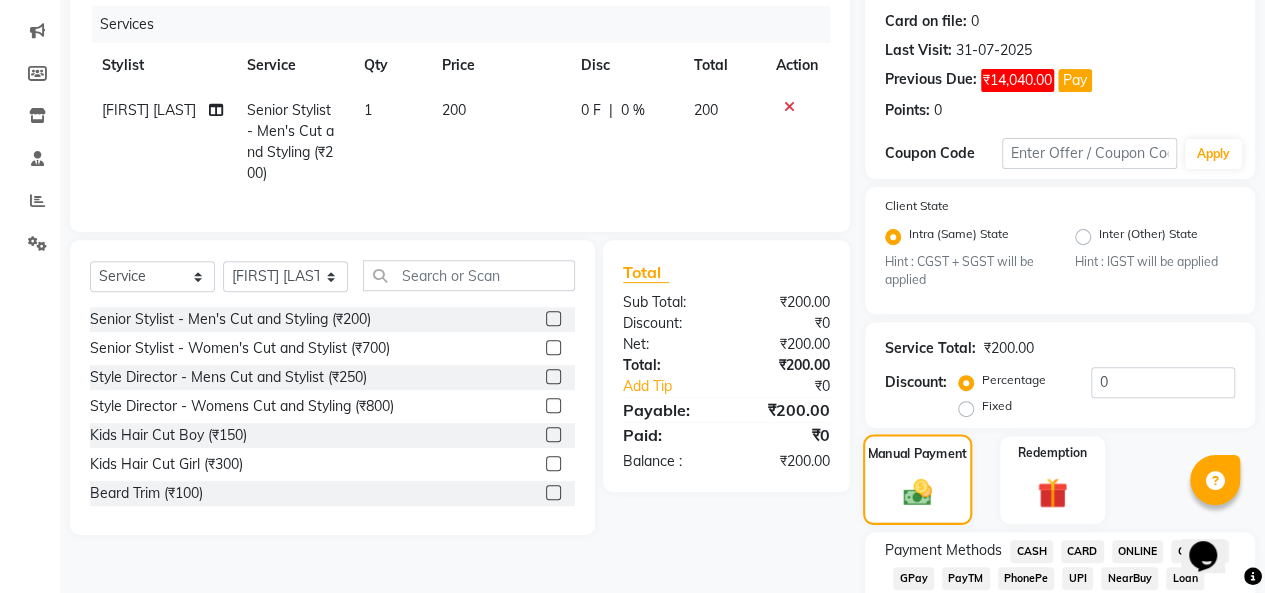 click 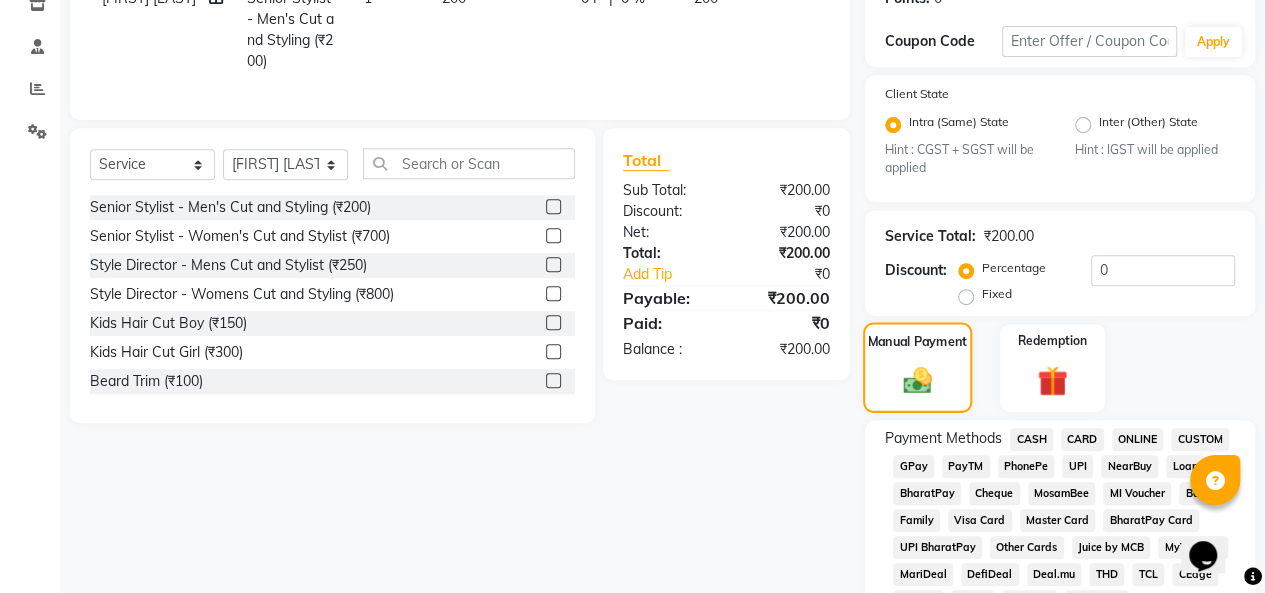 scroll, scrollTop: 368, scrollLeft: 0, axis: vertical 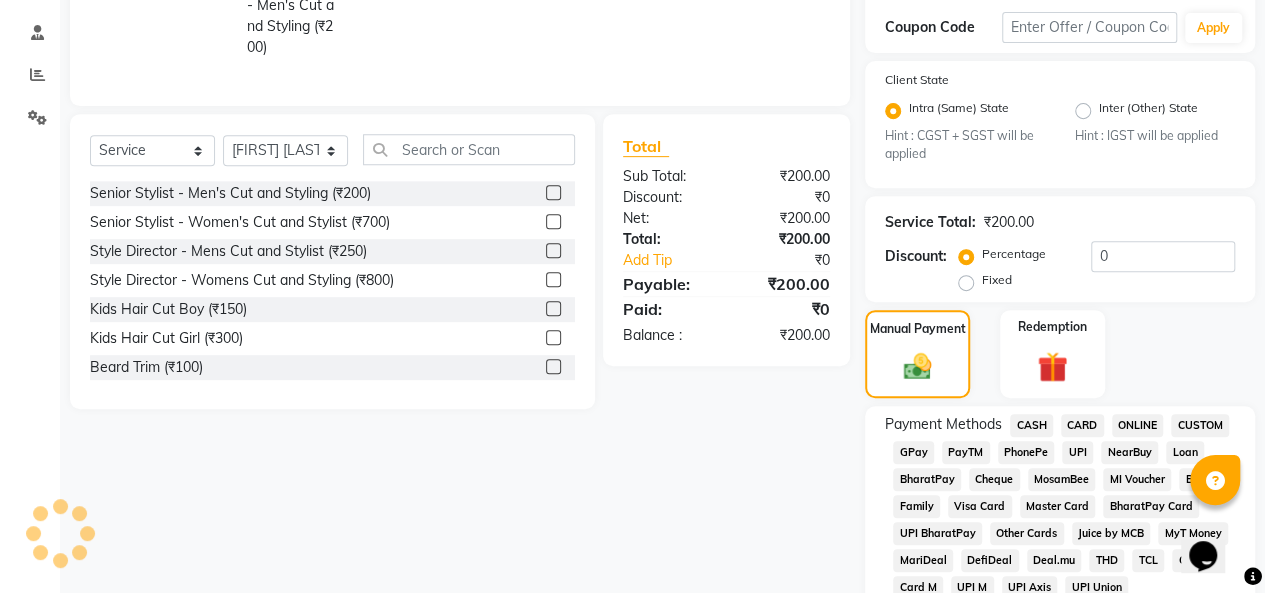click on "PayTM" 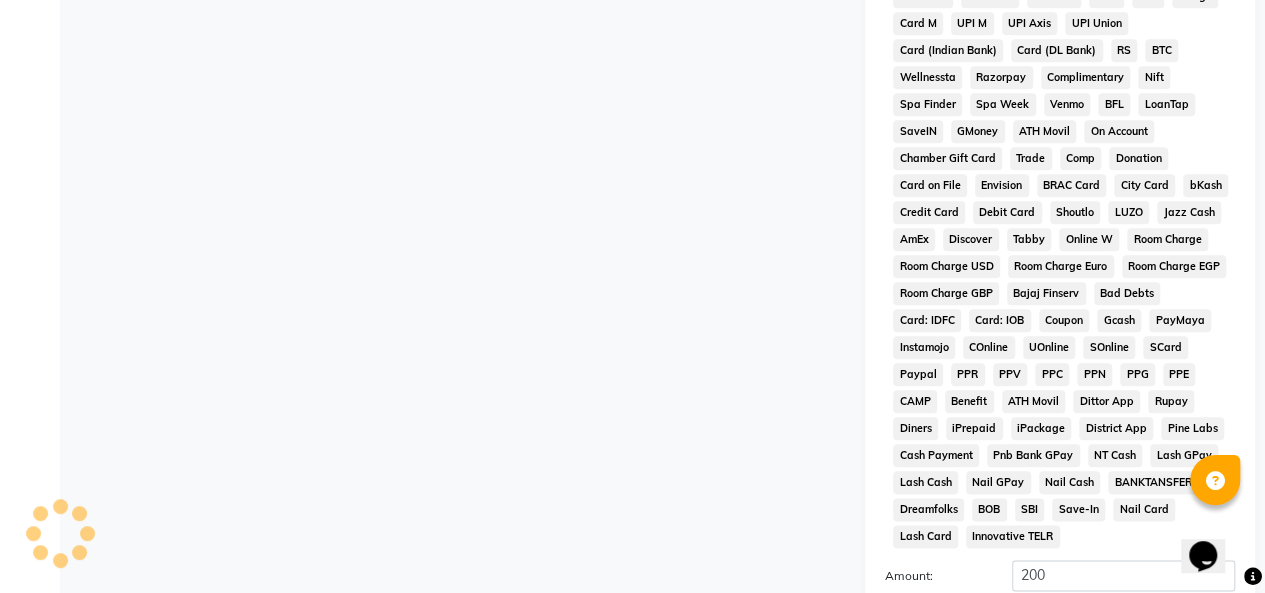 scroll, scrollTop: 1157, scrollLeft: 0, axis: vertical 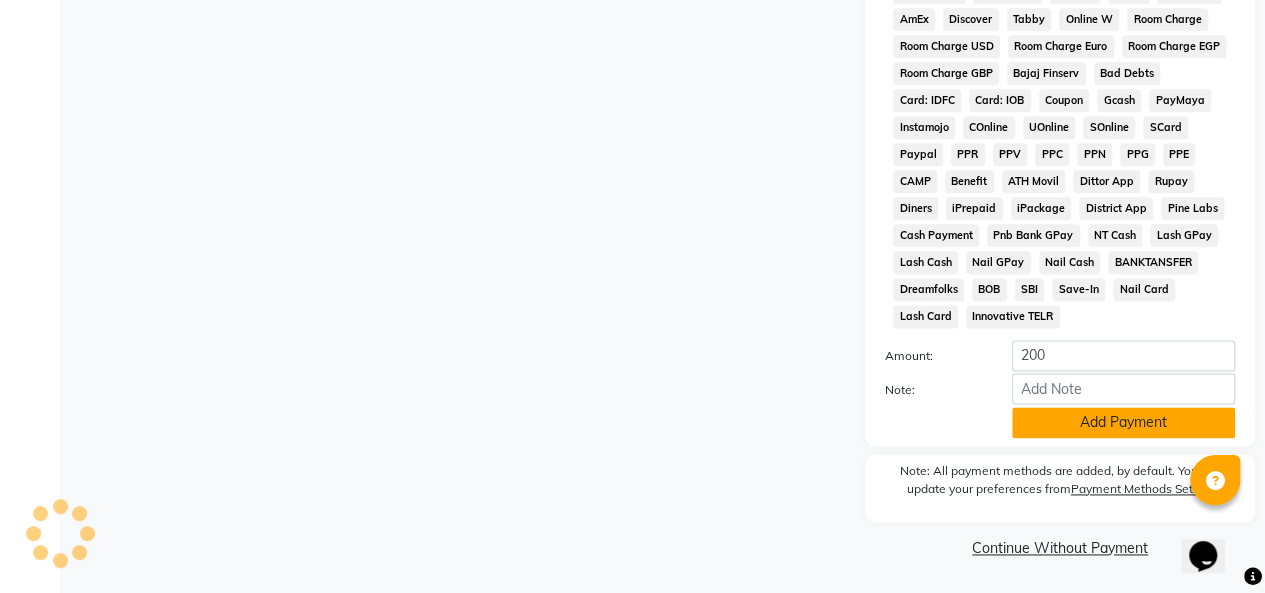 click on "Add Payment" 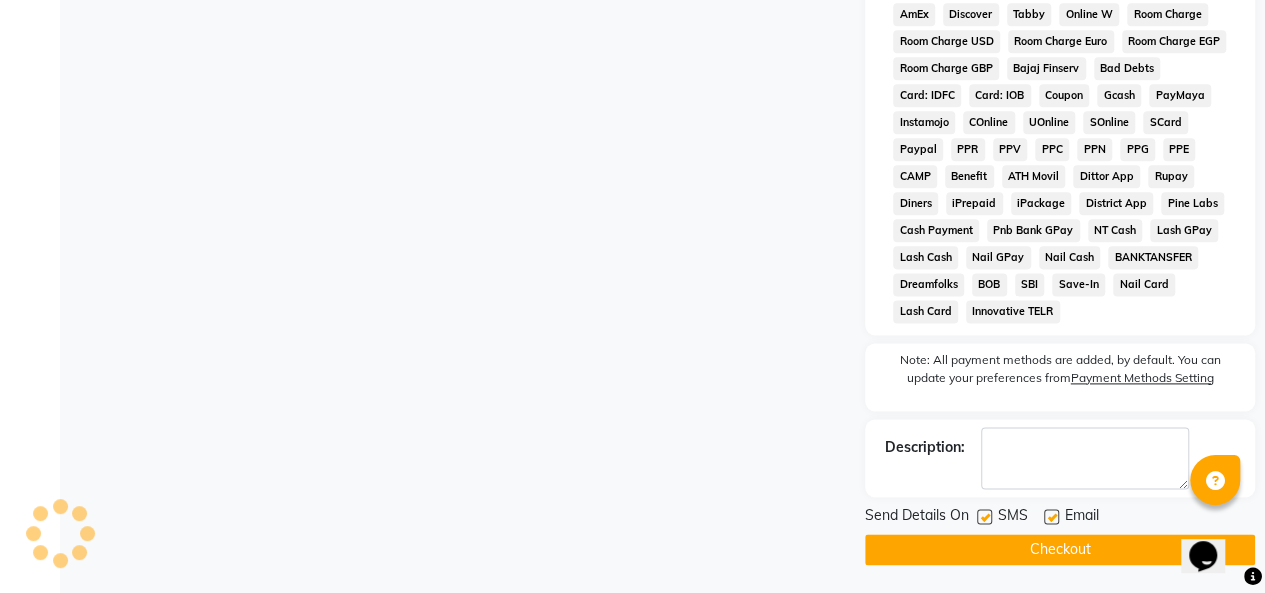 scroll, scrollTop: 1163, scrollLeft: 0, axis: vertical 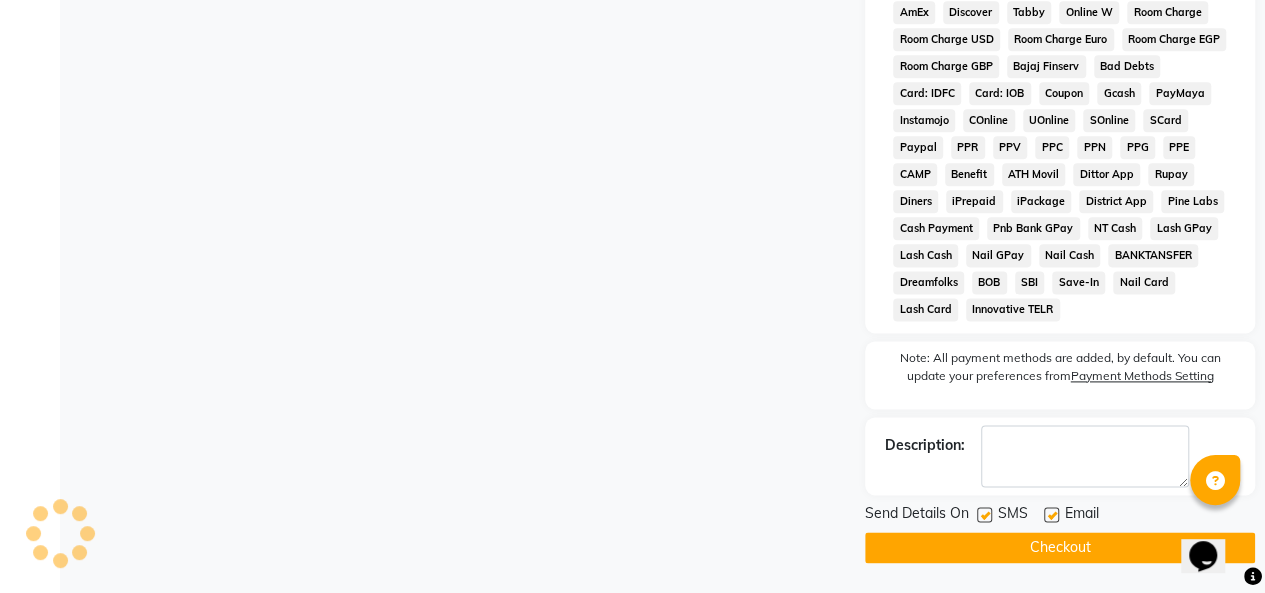 click on "Checkout" 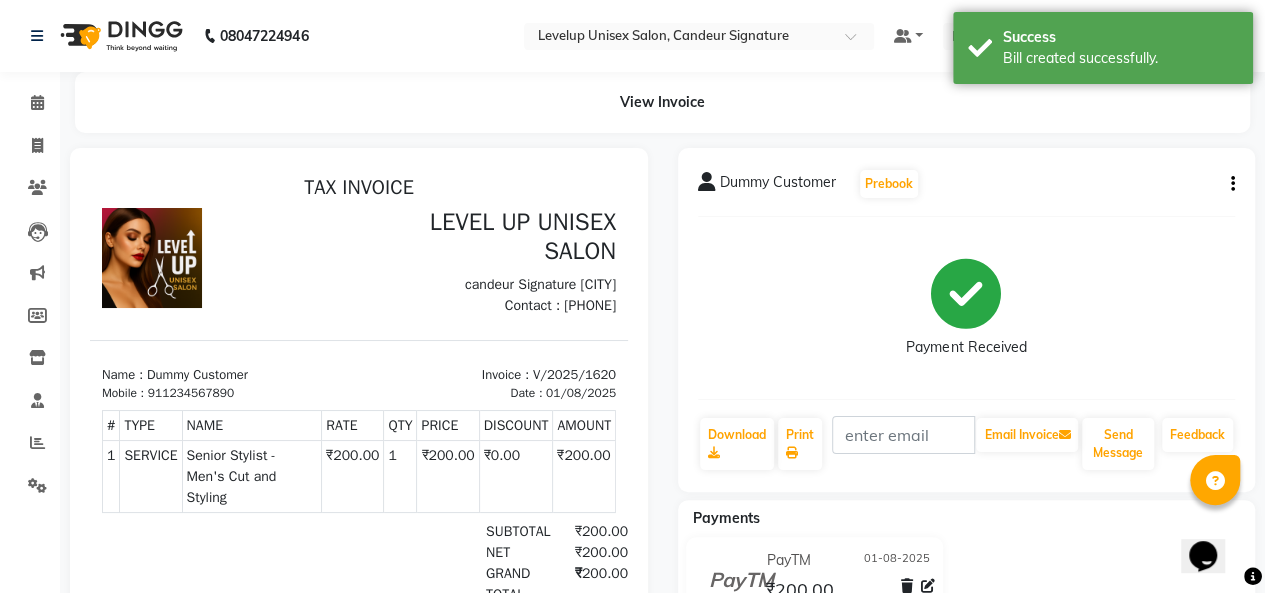 scroll, scrollTop: 0, scrollLeft: 0, axis: both 